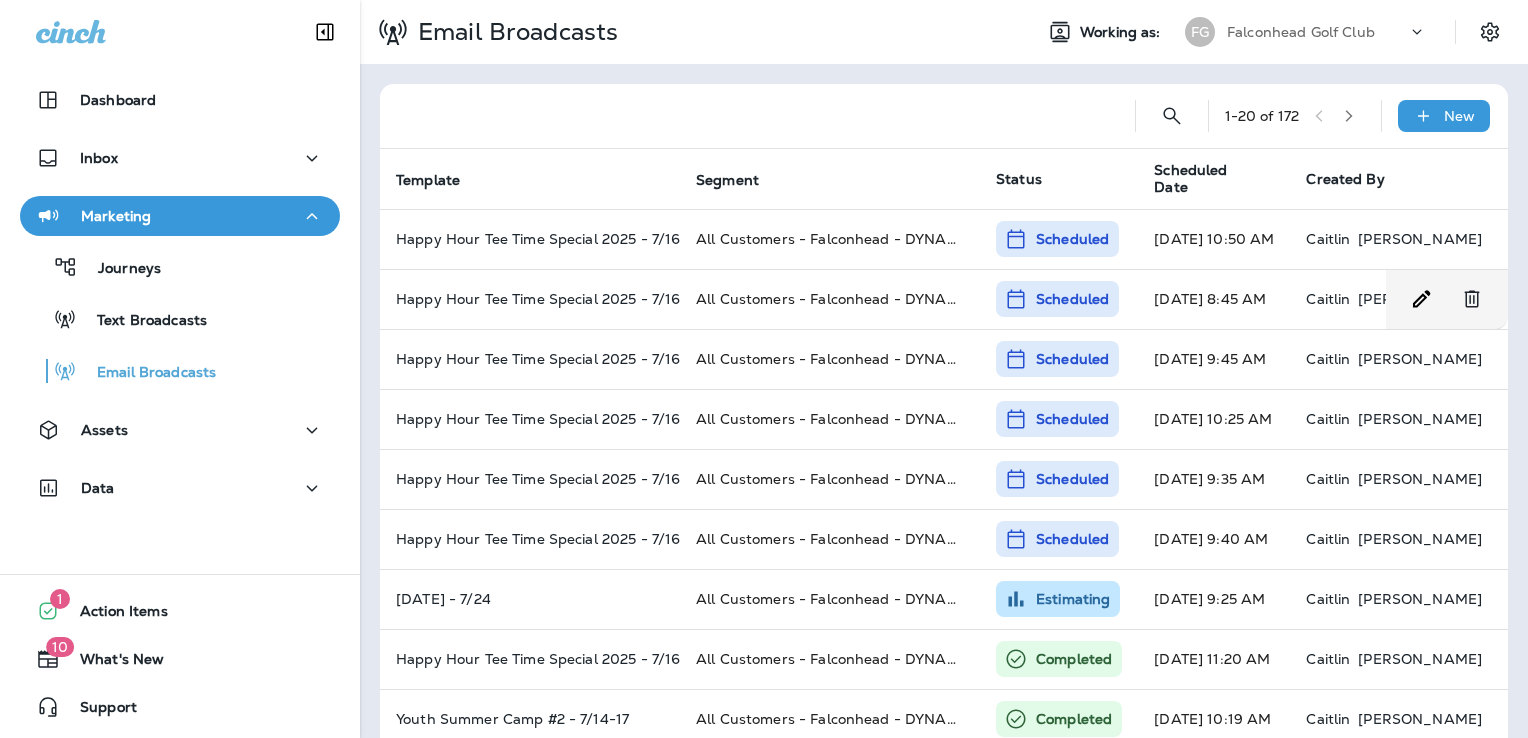 scroll, scrollTop: 0, scrollLeft: 0, axis: both 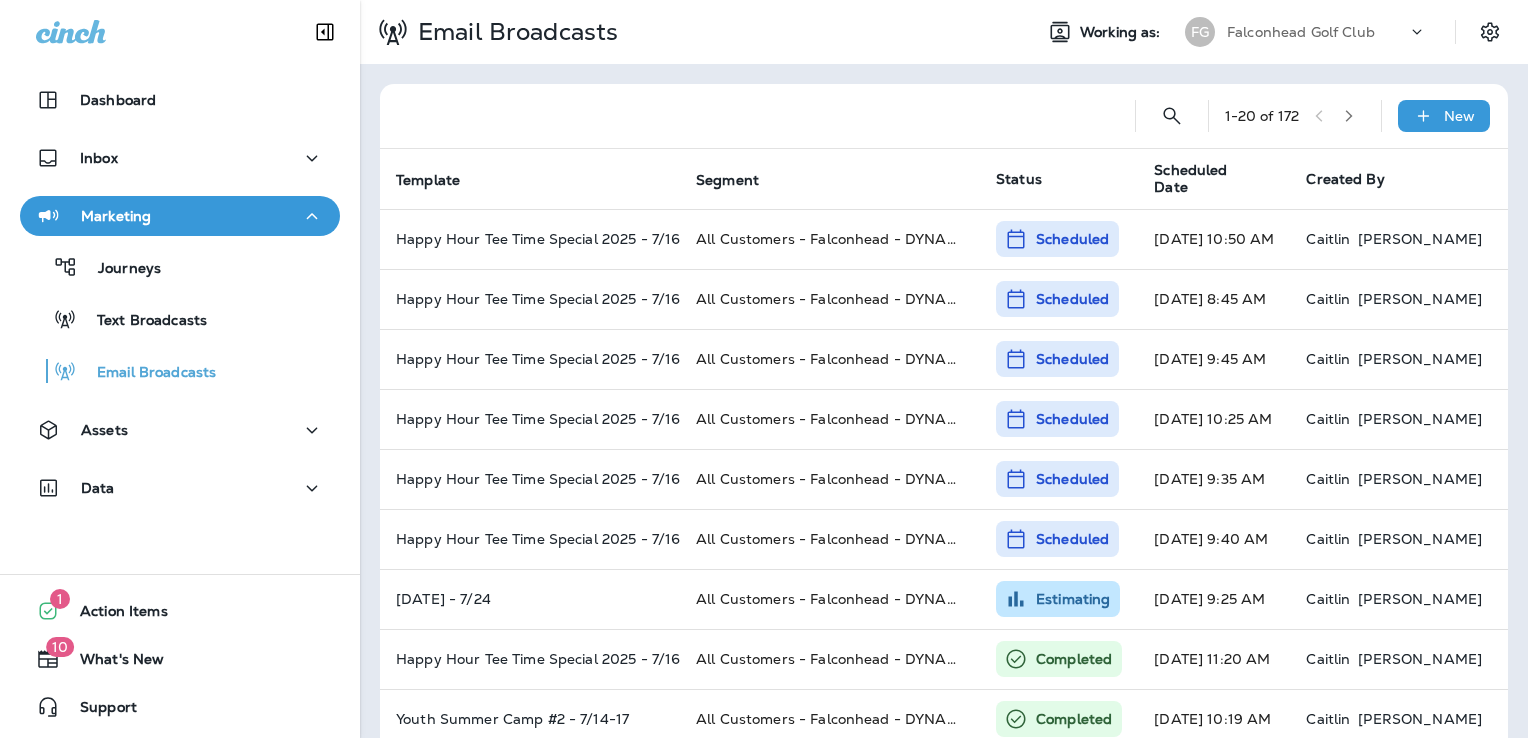 click on "Falconhead Golf Club" at bounding box center [1301, 32] 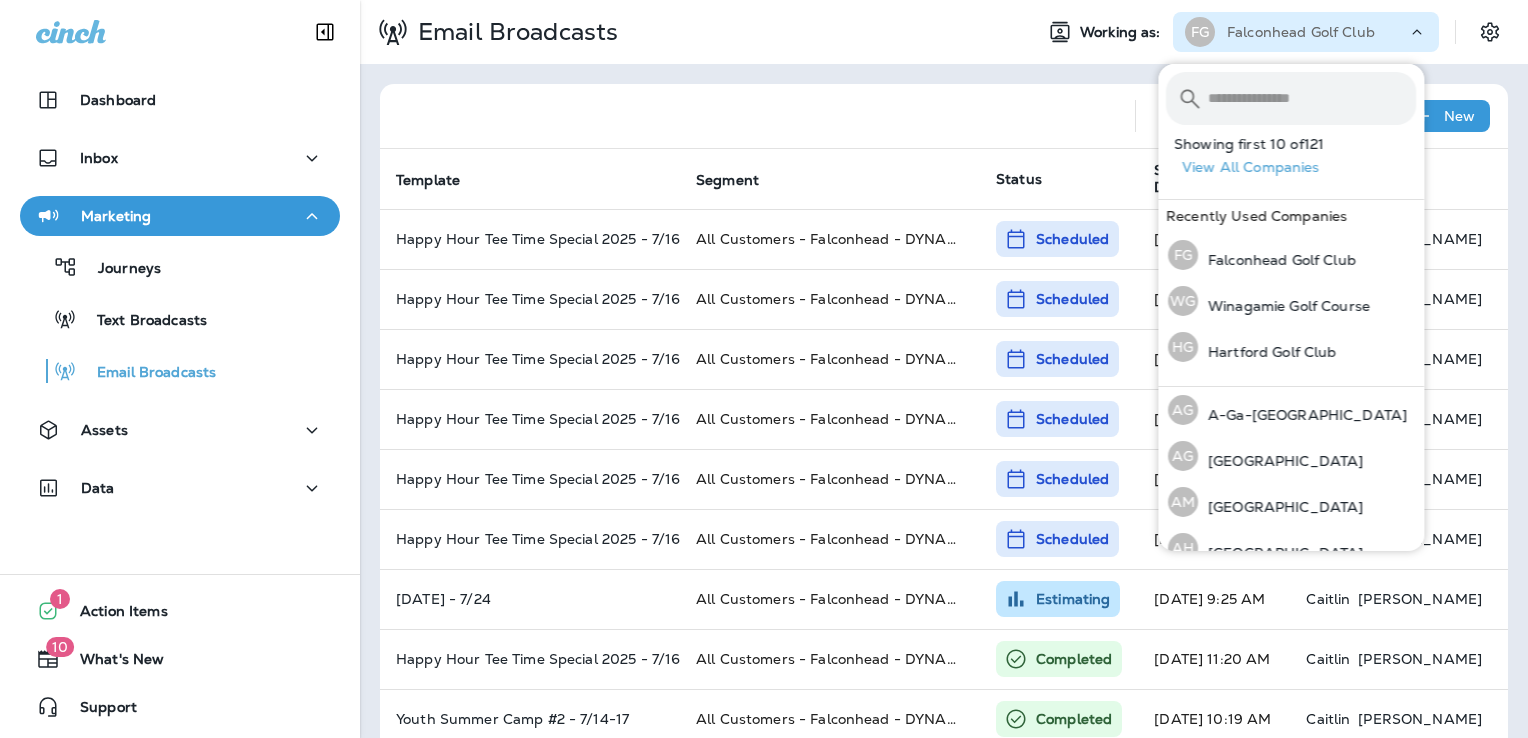 click at bounding box center (1312, 98) 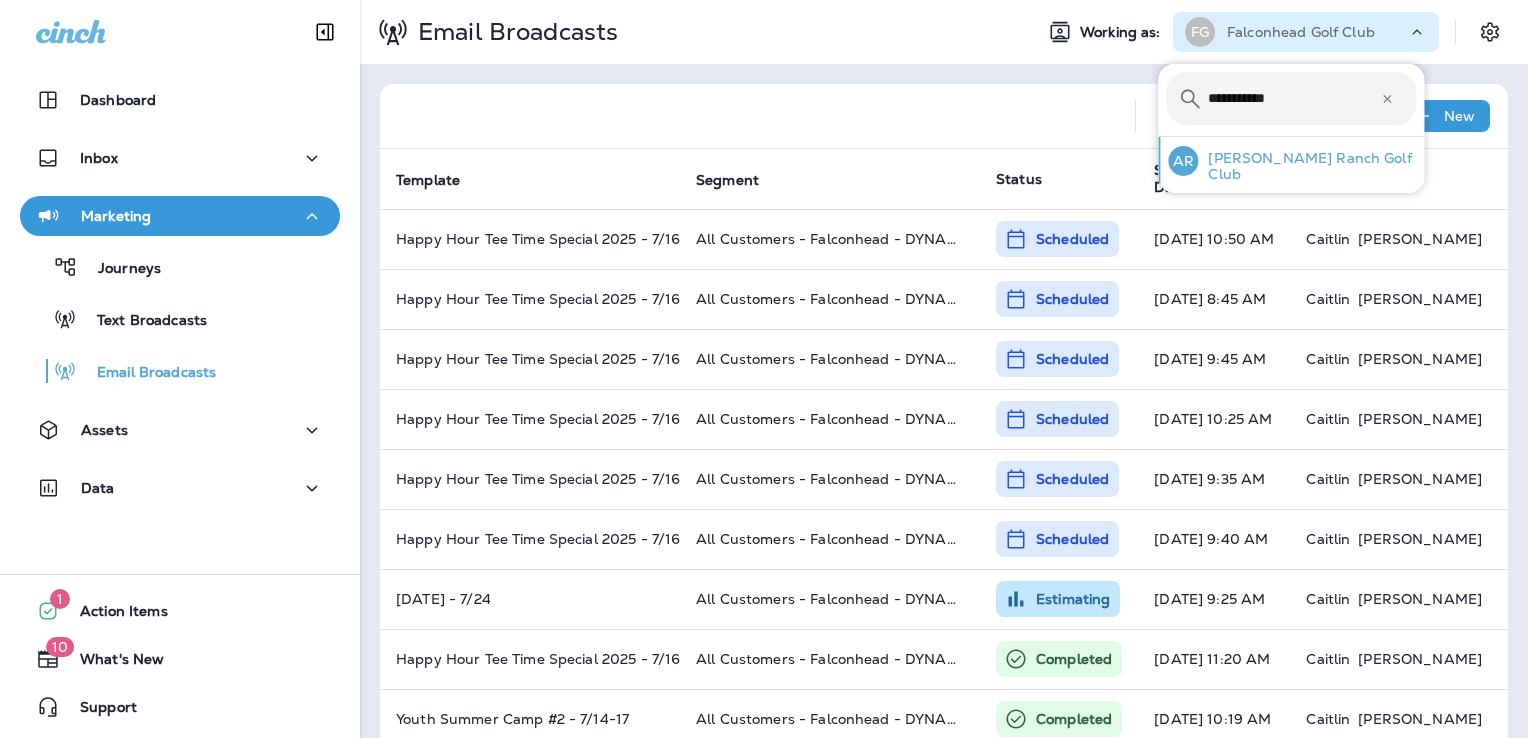 type on "**********" 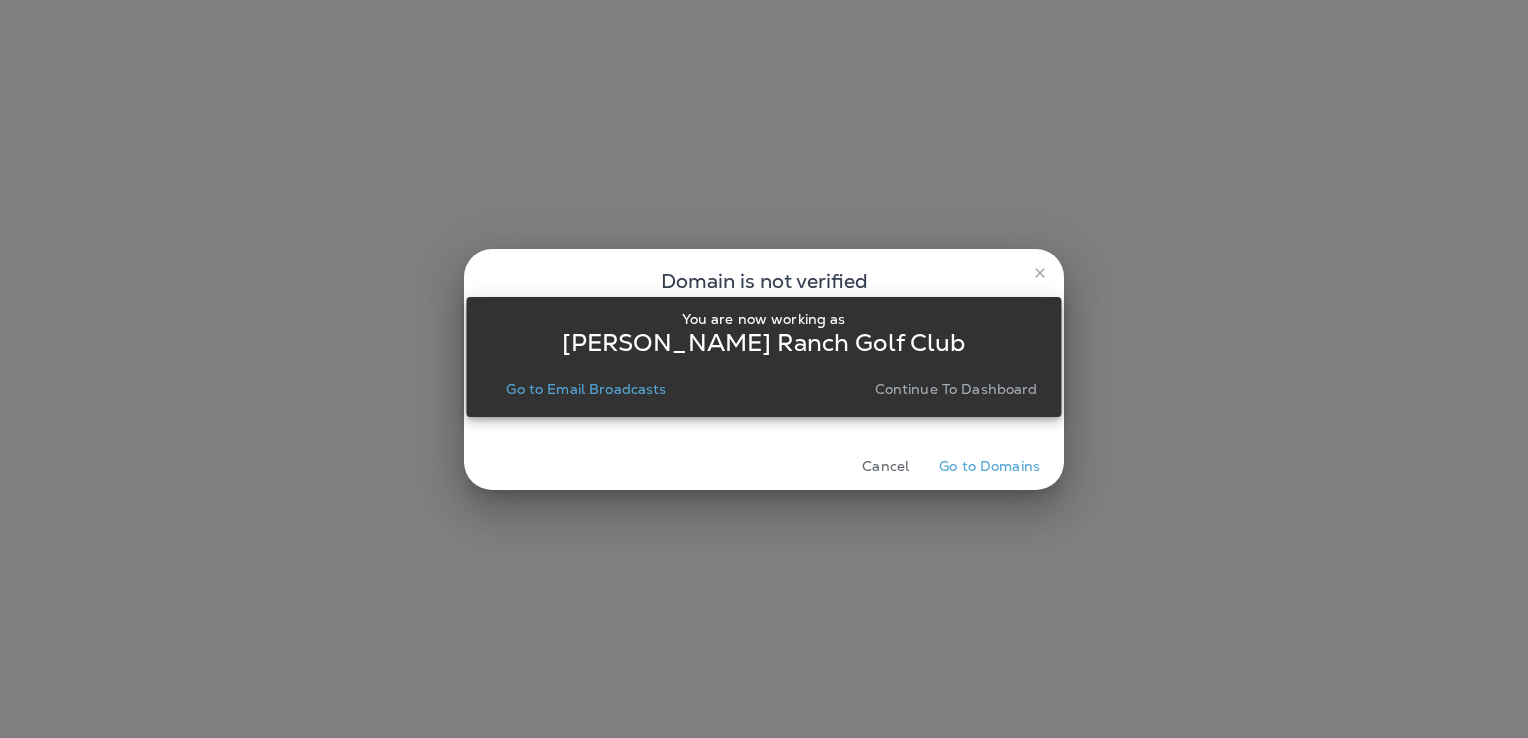 click on "Continue to Dashboard" at bounding box center [956, 389] 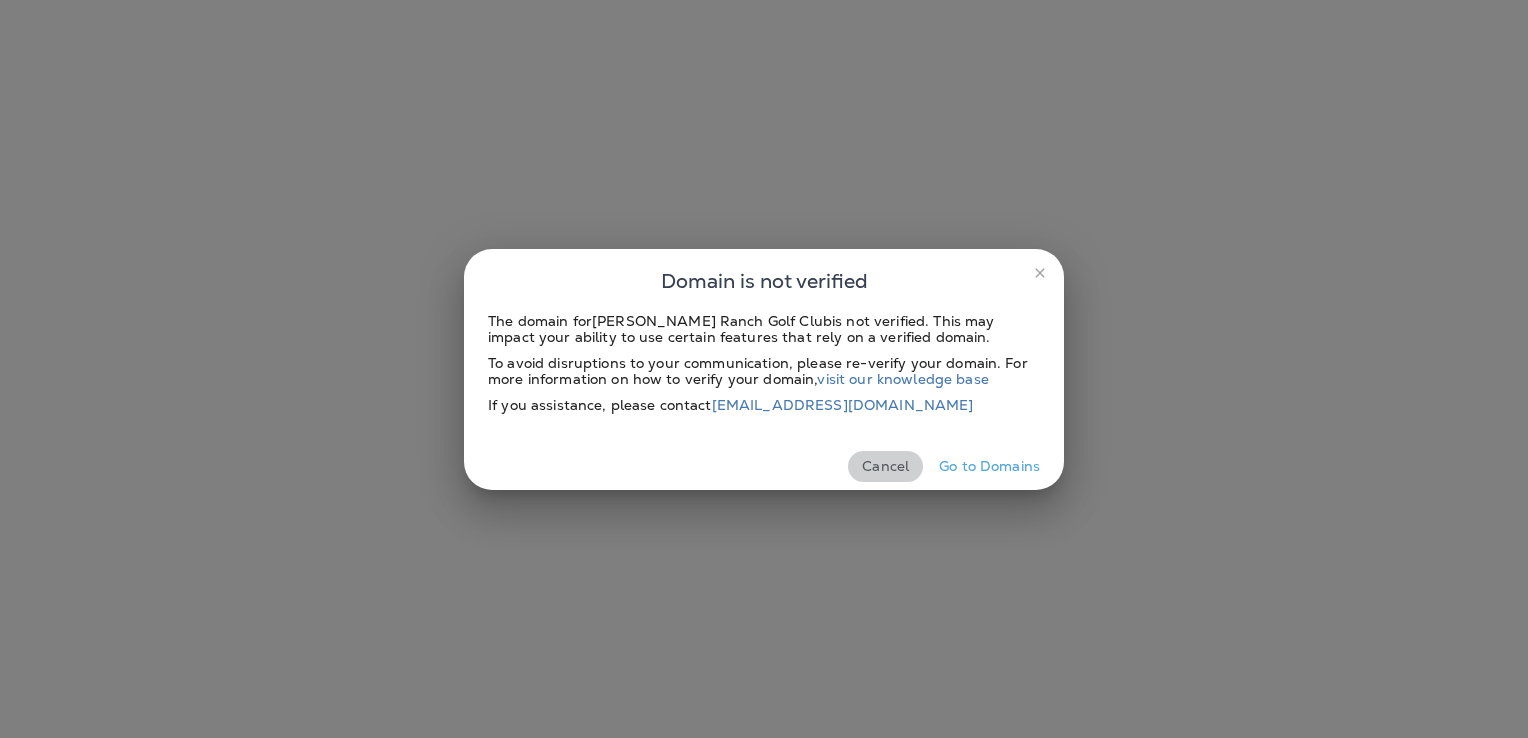 click on "Cancel" at bounding box center (885, 466) 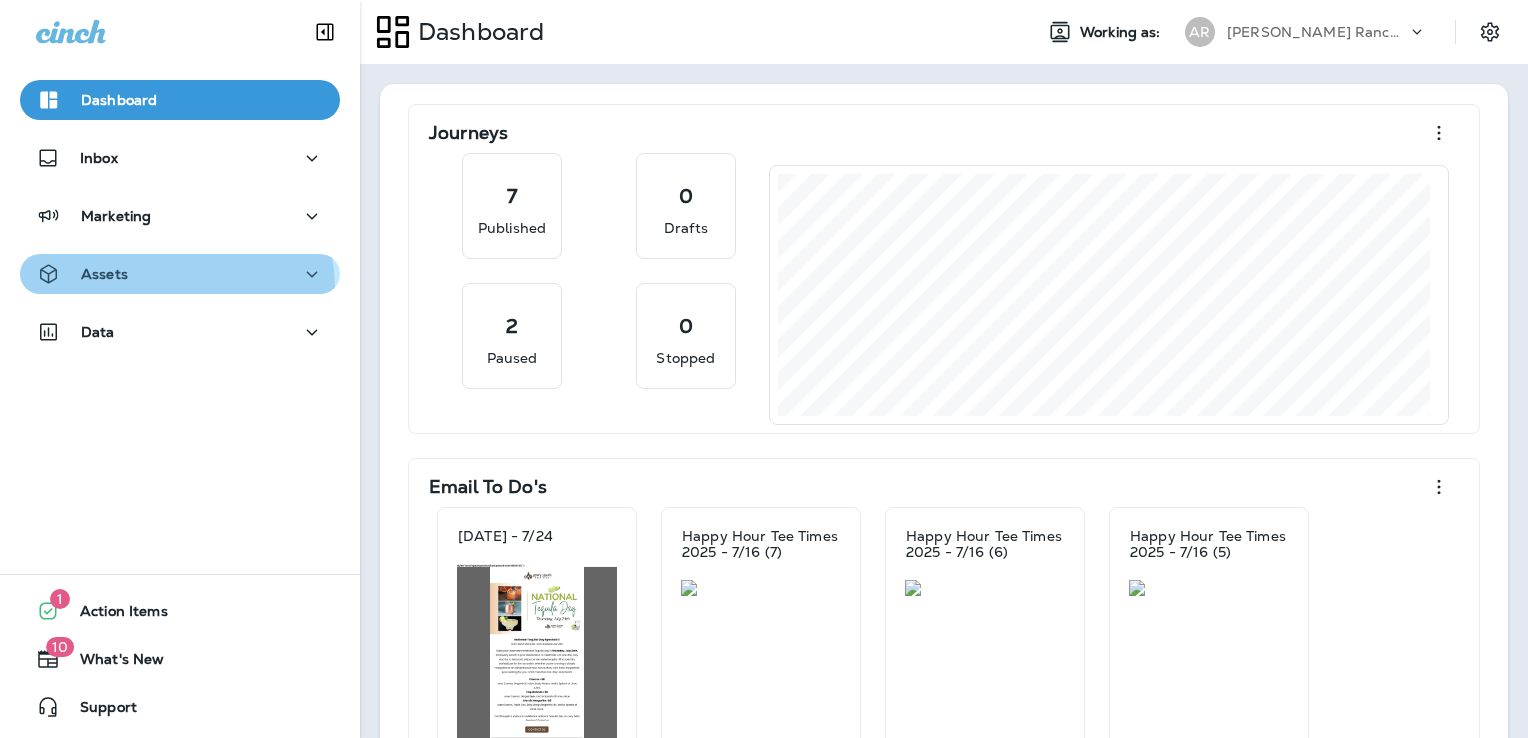 click on "Assets" at bounding box center [180, 274] 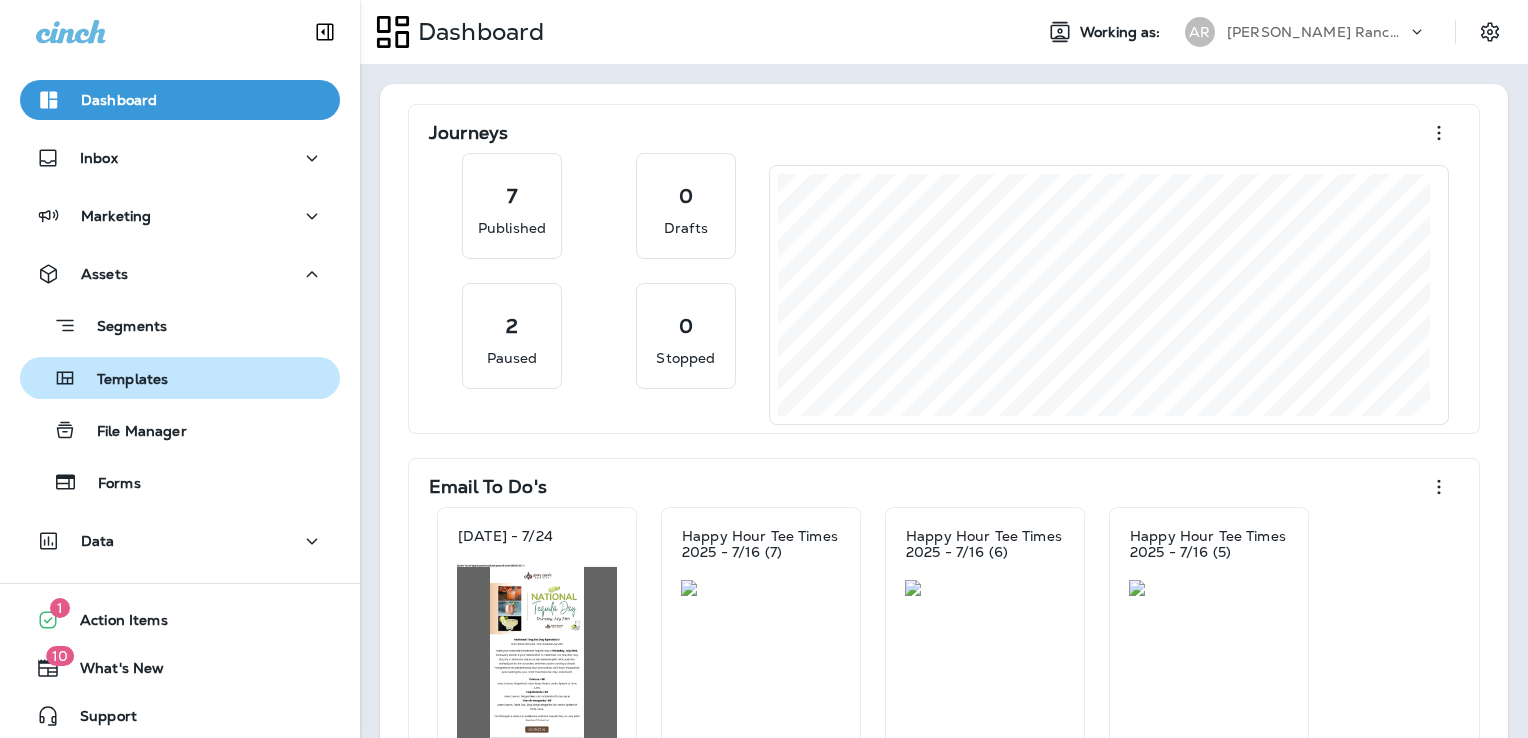 click on "Templates" at bounding box center (122, 380) 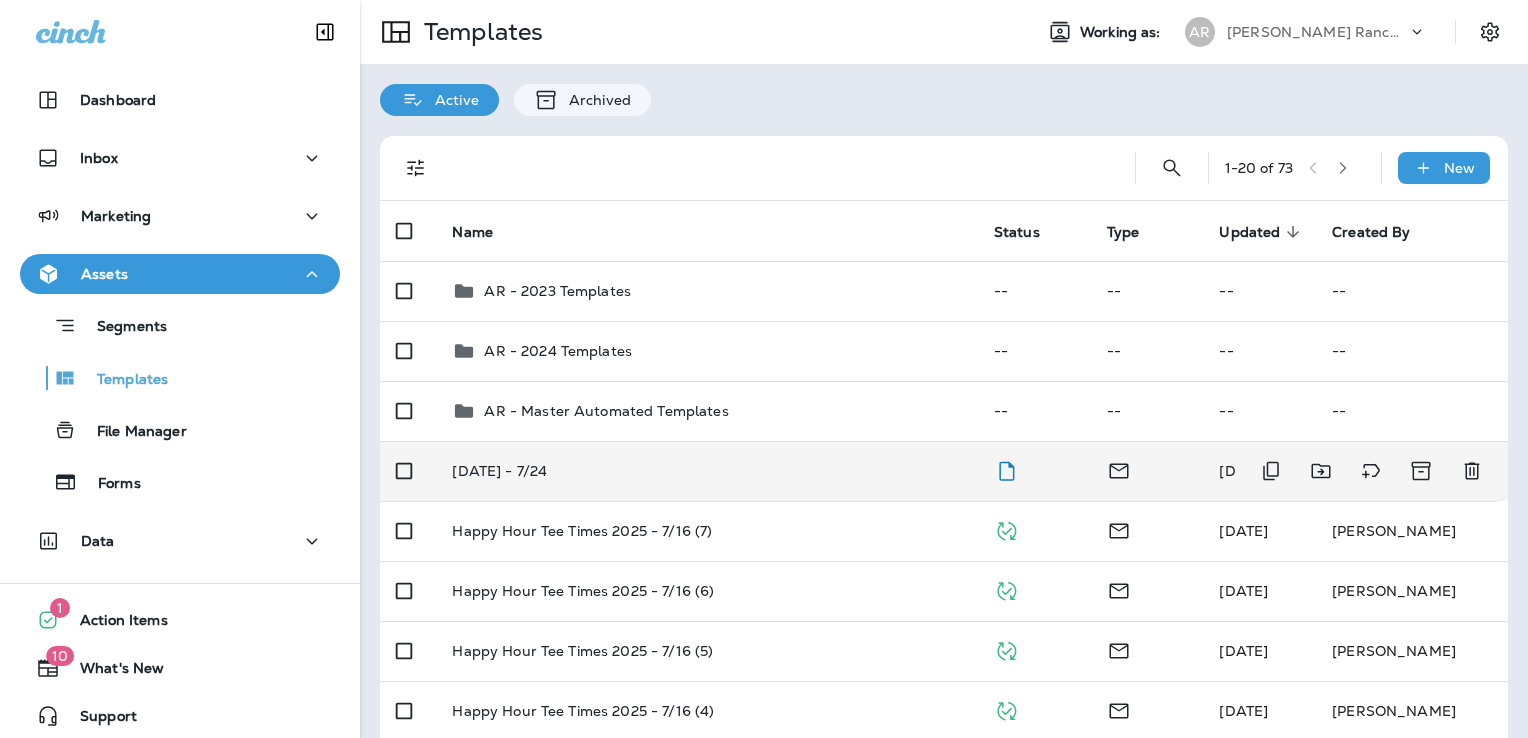 click on "[DATE] - 7/24" at bounding box center (706, 471) 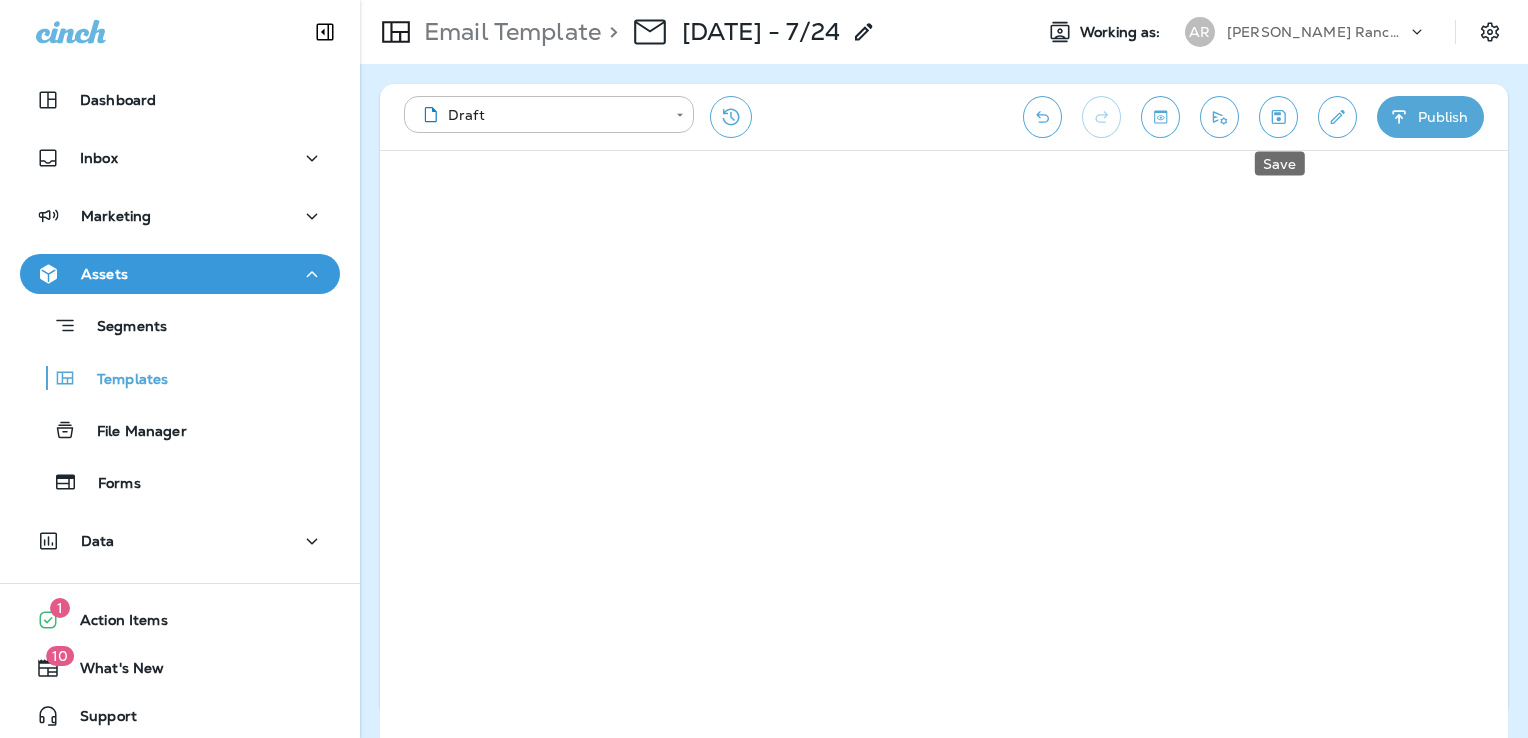click 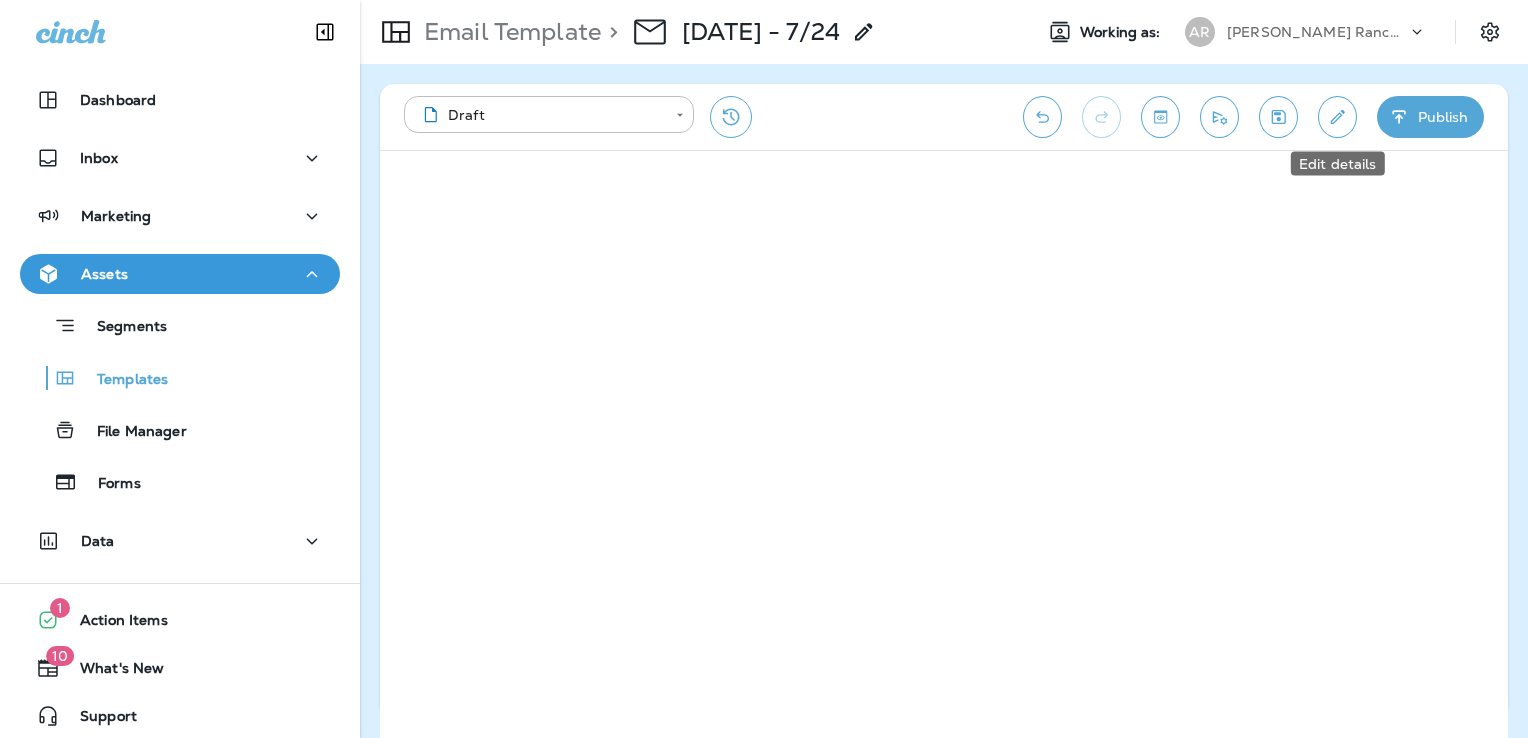 click 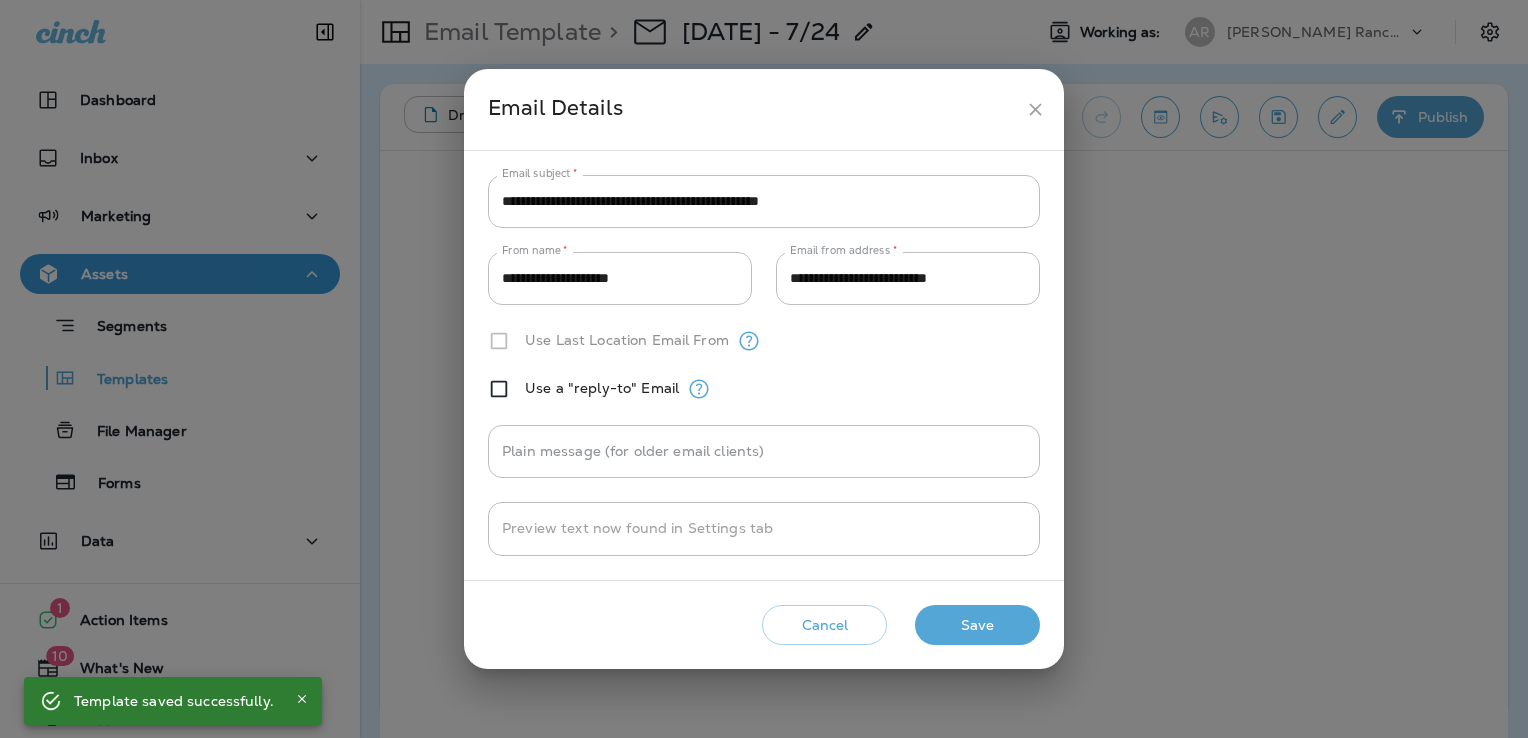click 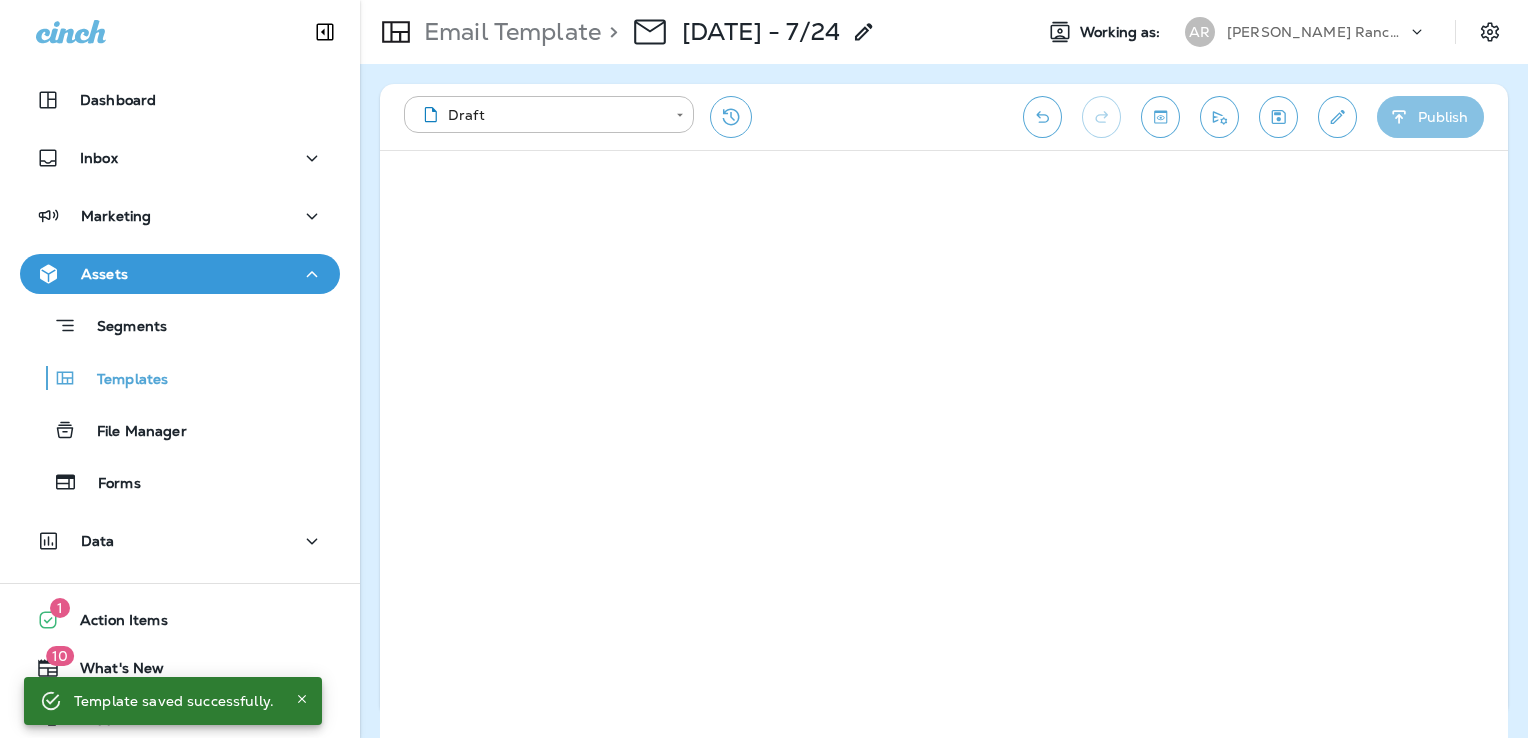 click 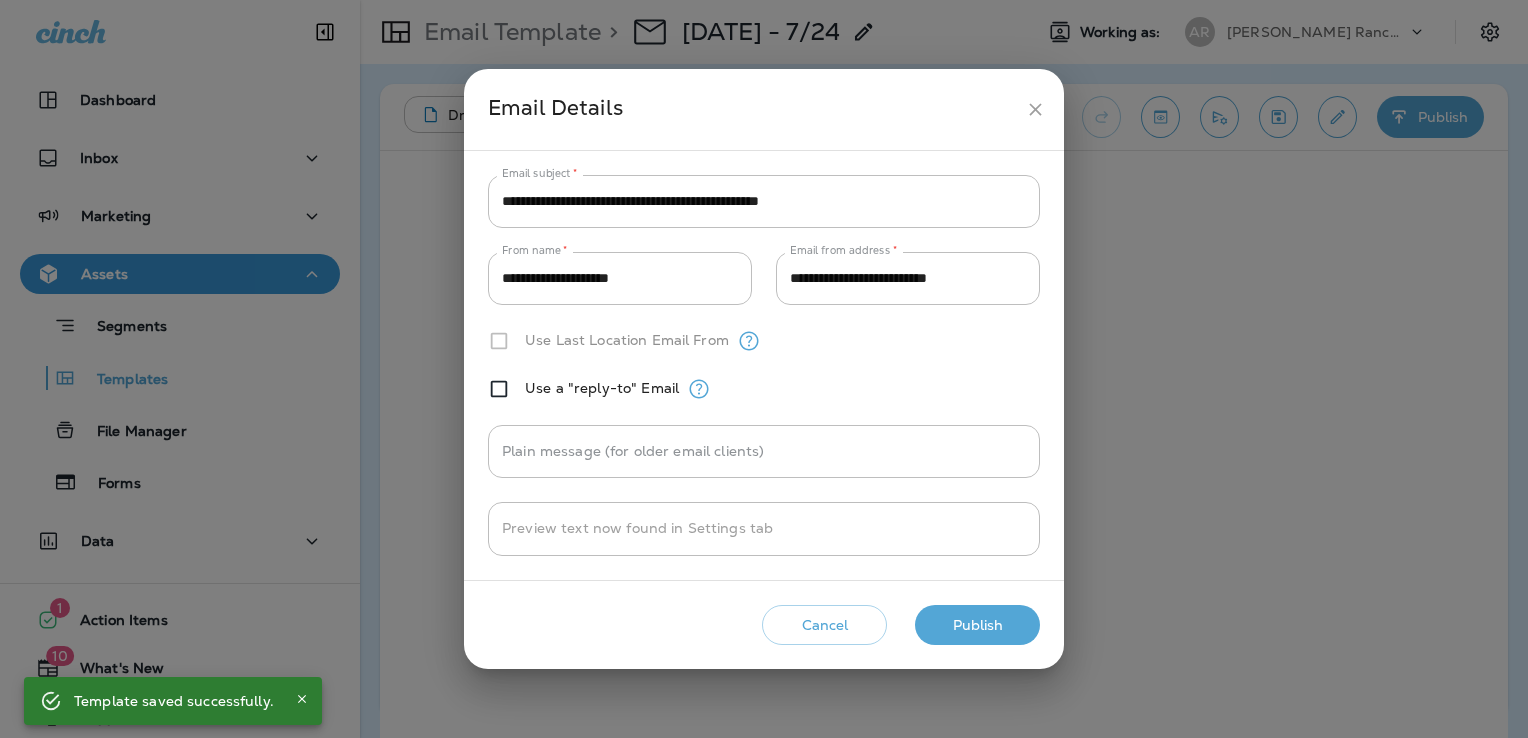 click on "Publish" at bounding box center [977, 625] 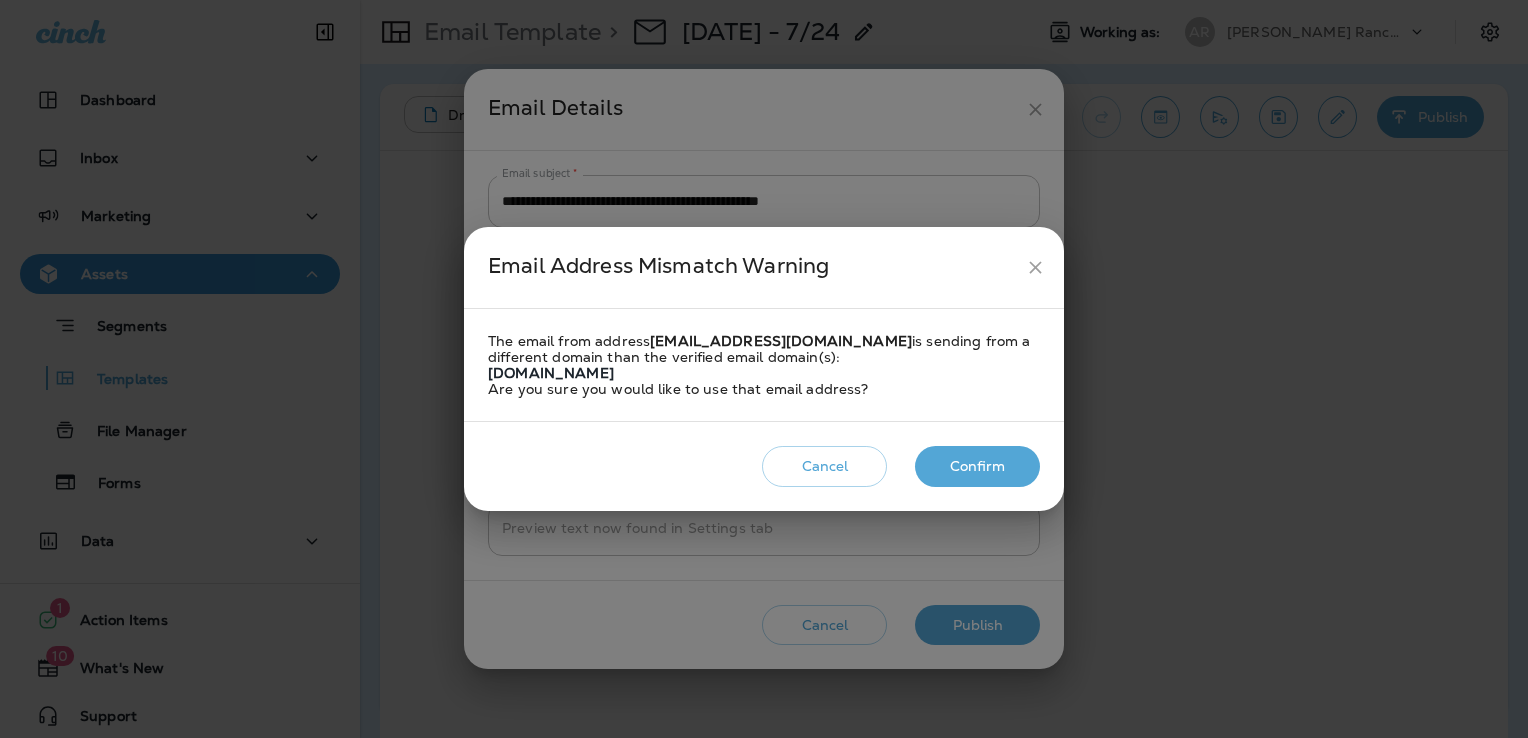 click on "Confirm" at bounding box center [977, 466] 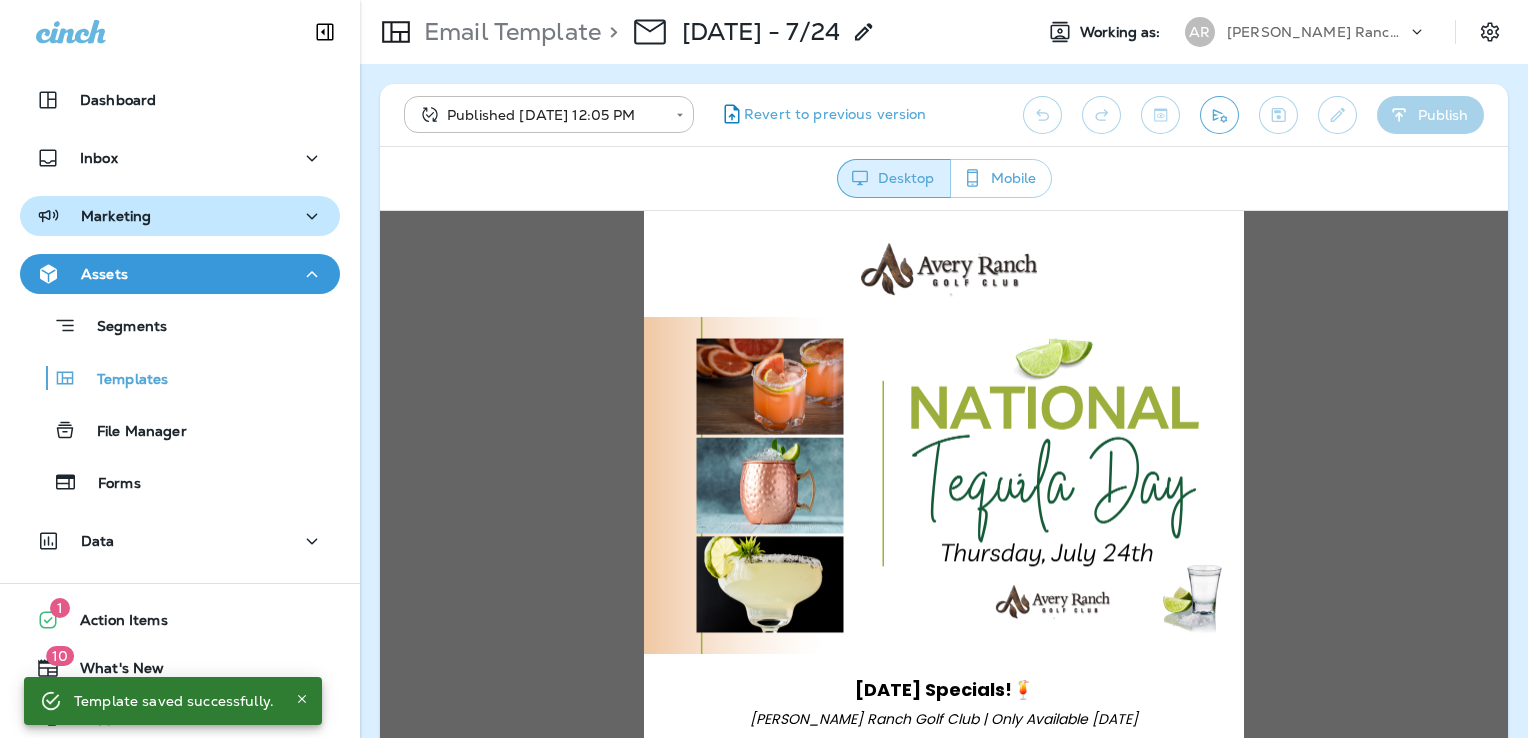 scroll, scrollTop: 0, scrollLeft: 0, axis: both 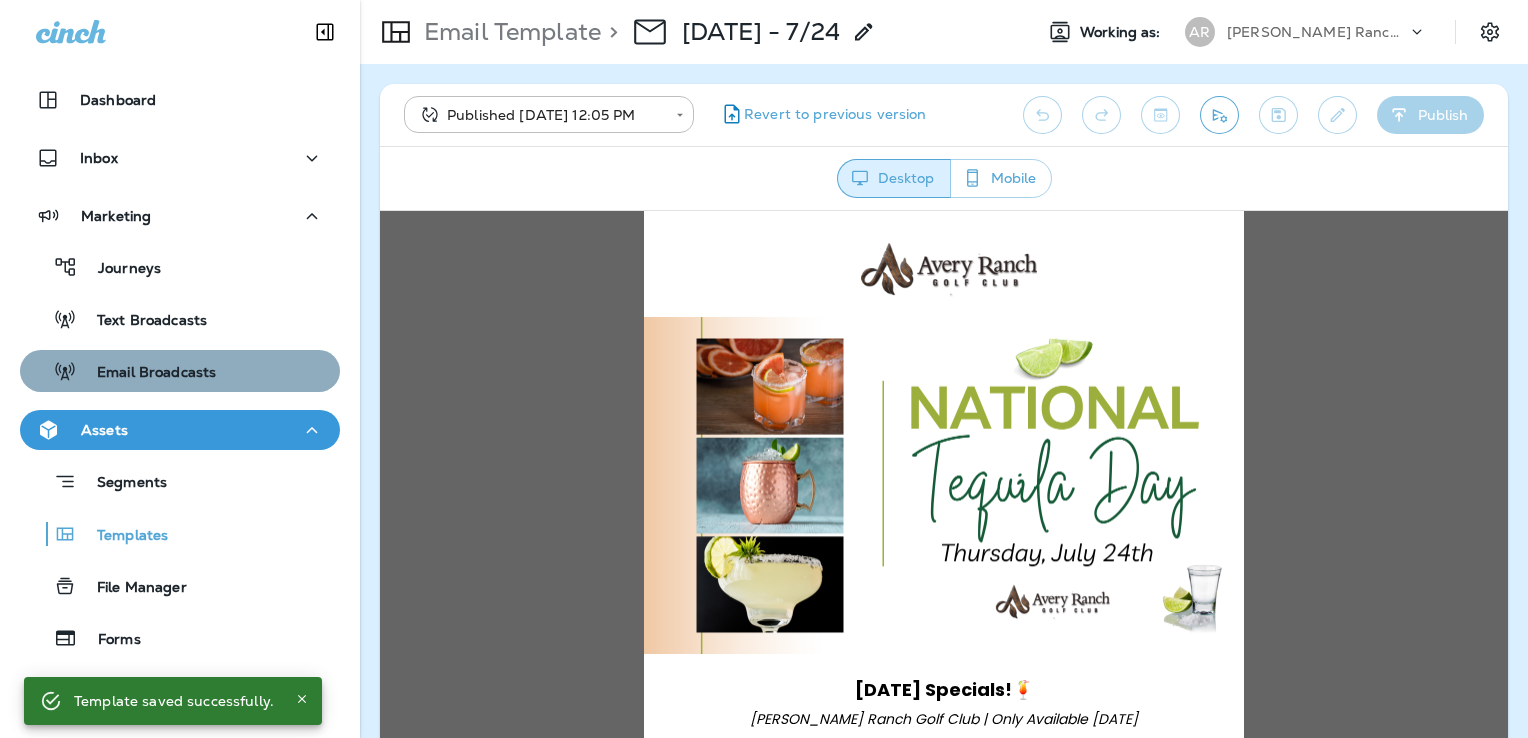 click on "Email Broadcasts" at bounding box center (146, 373) 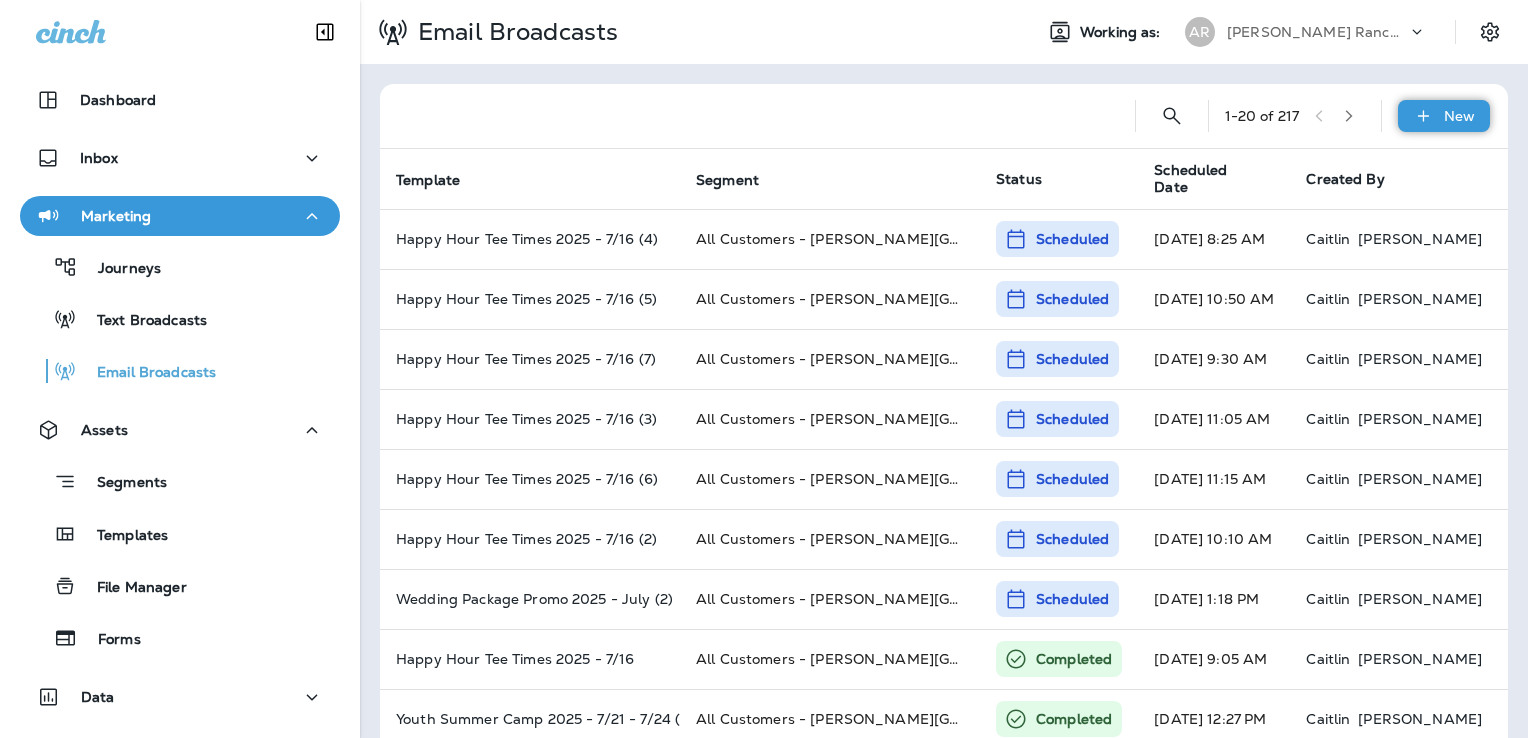 click on "New" at bounding box center [1459, 116] 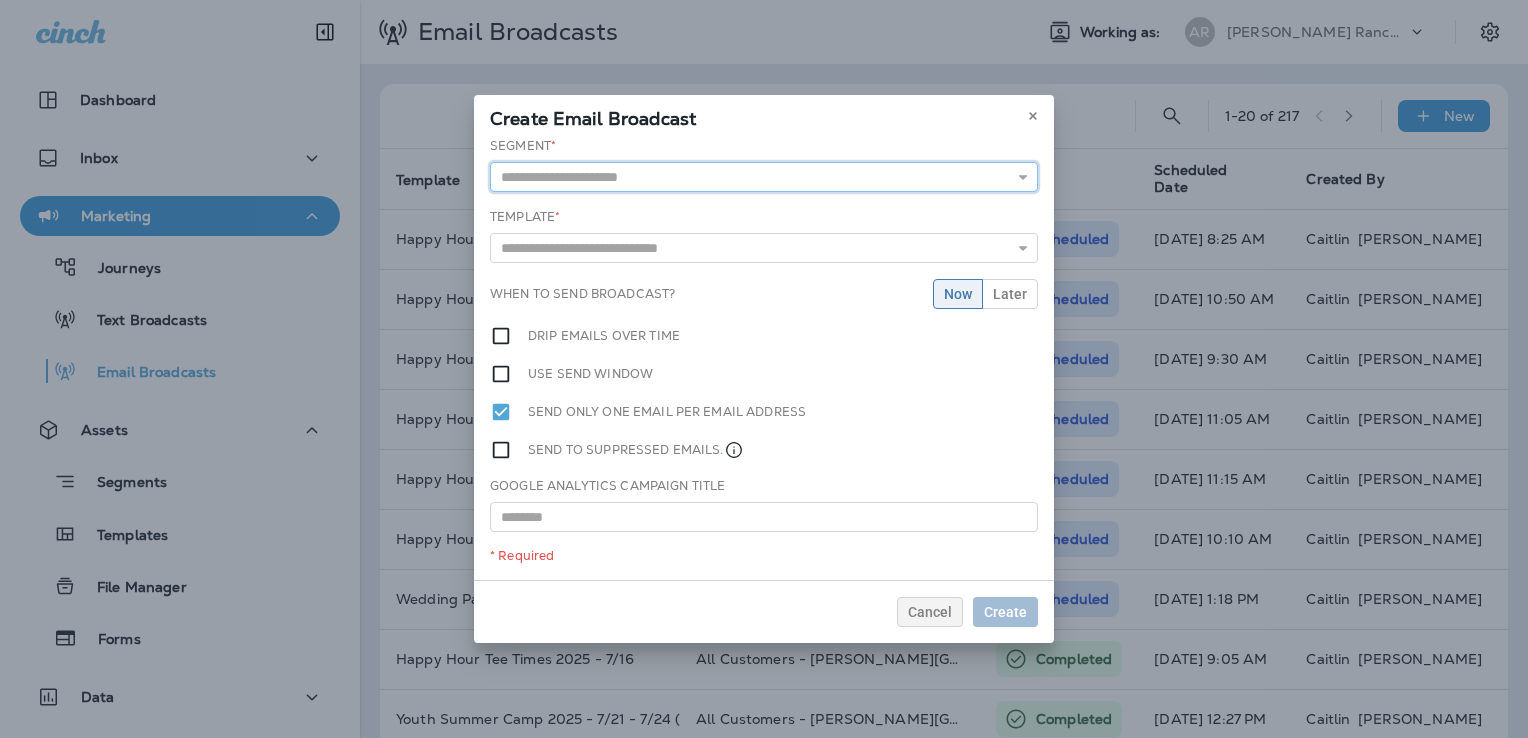 click at bounding box center [764, 177] 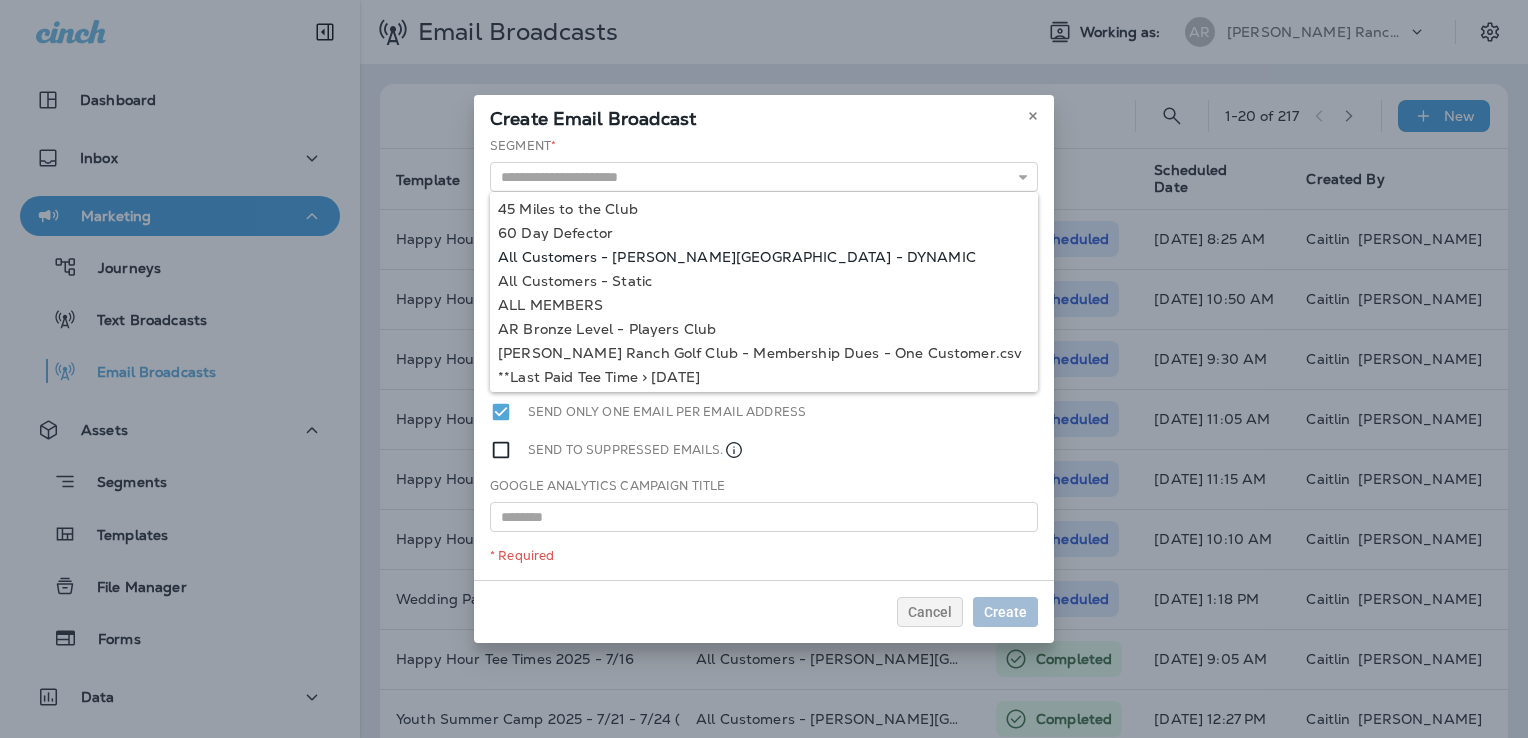 type on "**********" 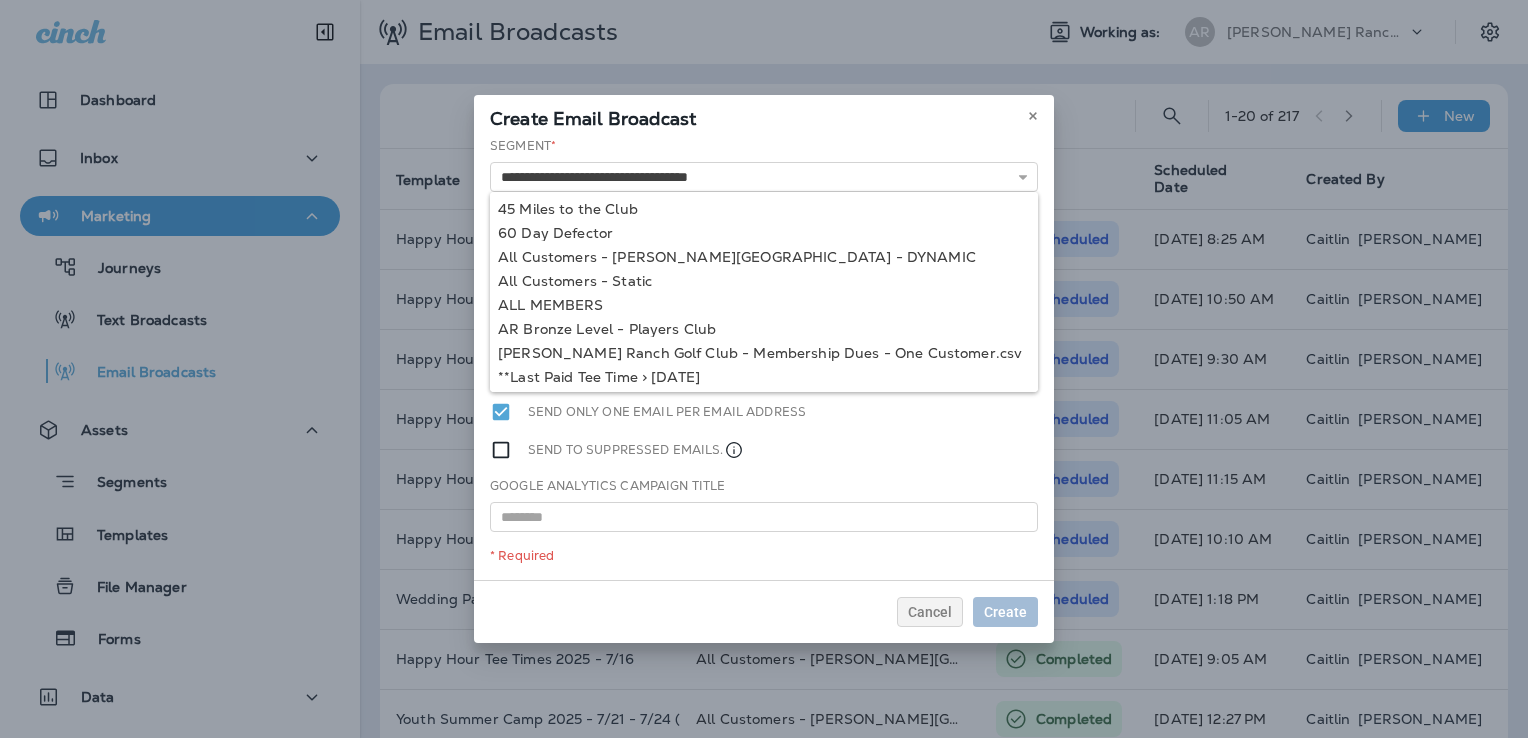 click on "**********" at bounding box center (764, 358) 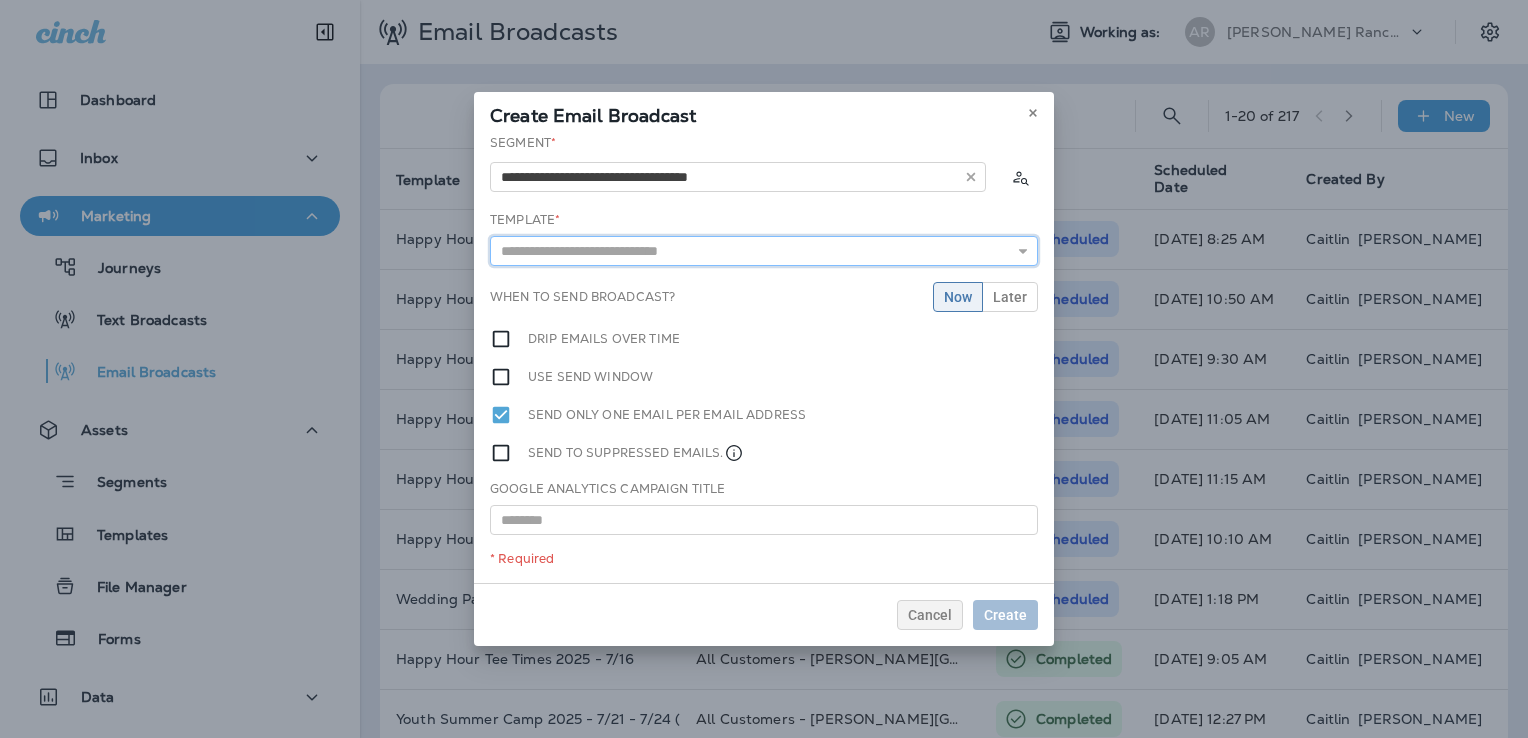 click at bounding box center (764, 251) 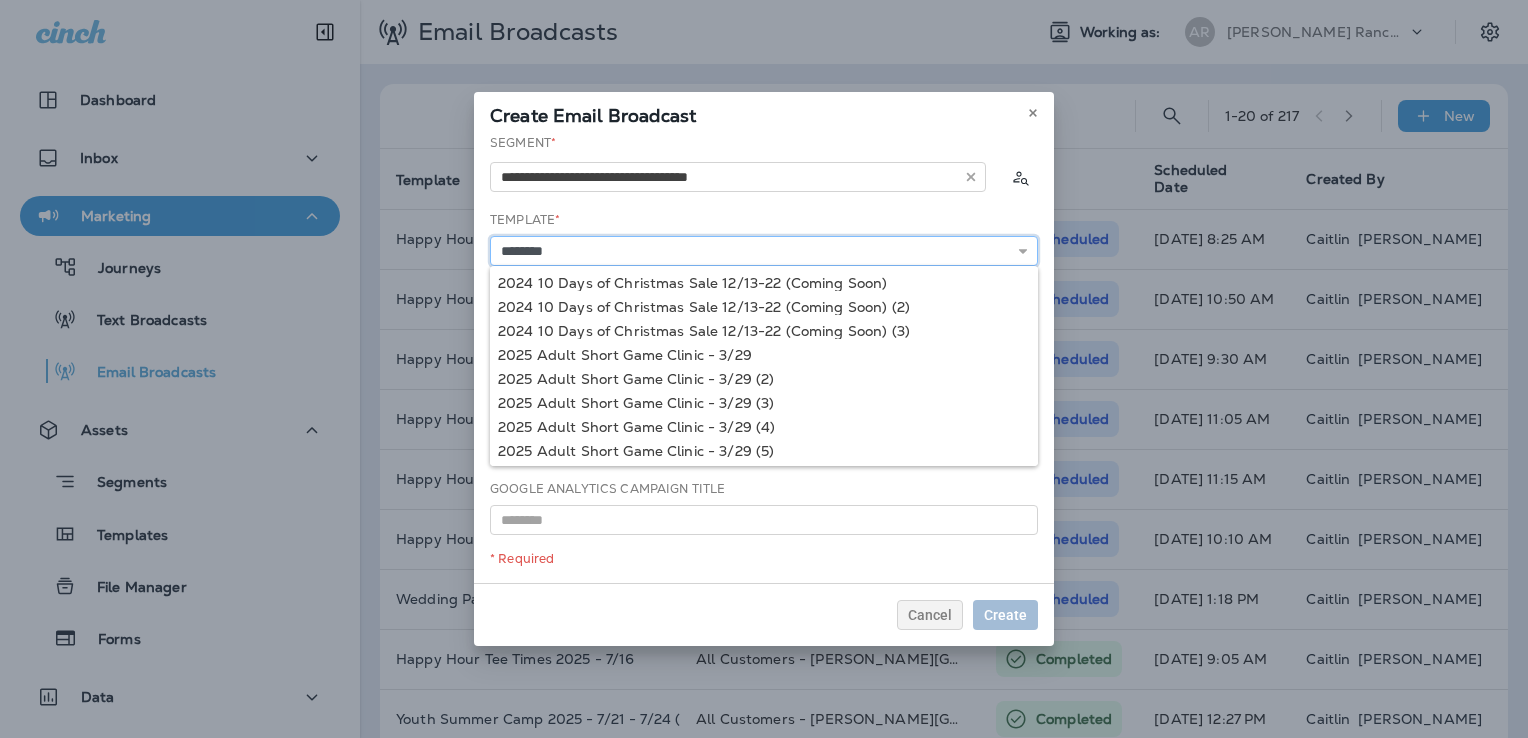 click on "********" at bounding box center [764, 251] 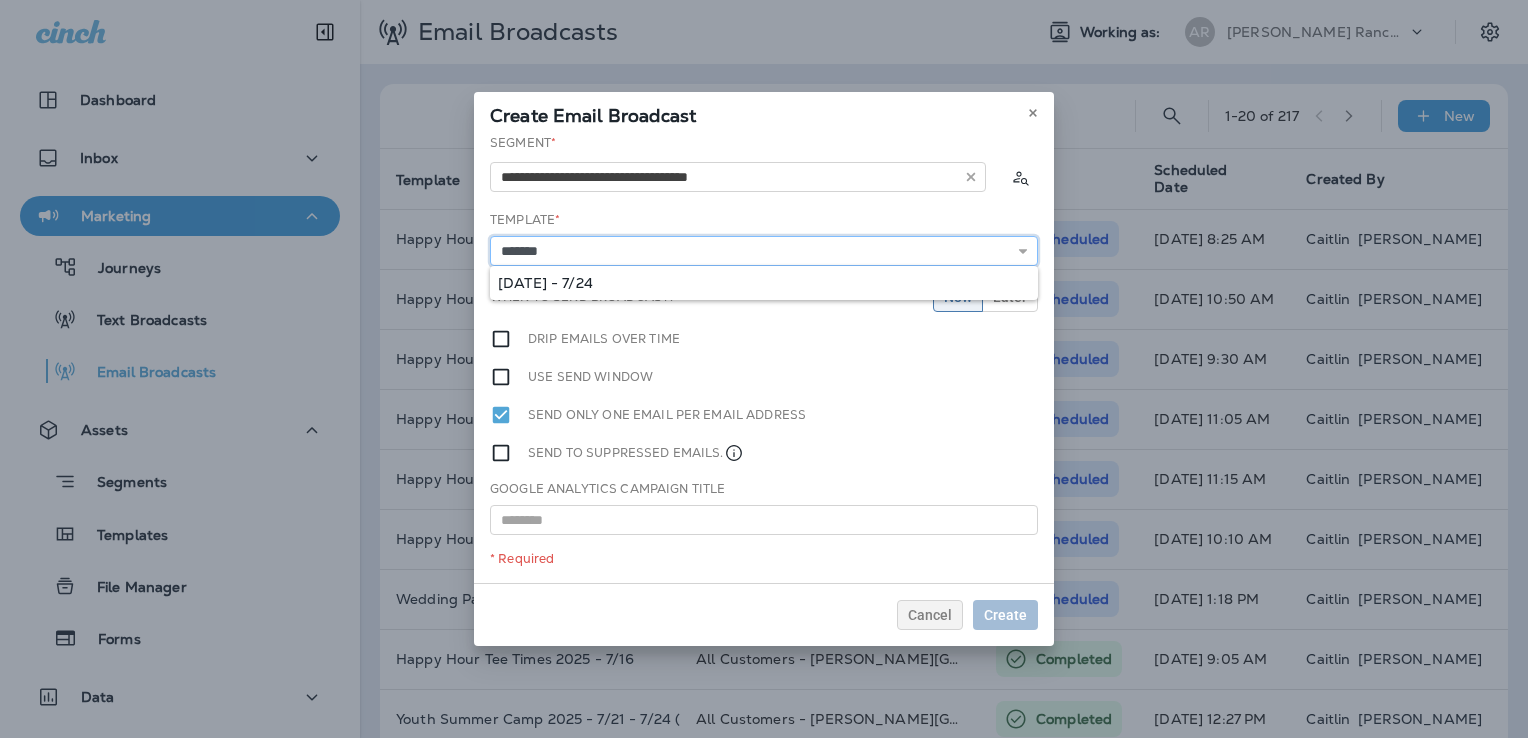 type on "**********" 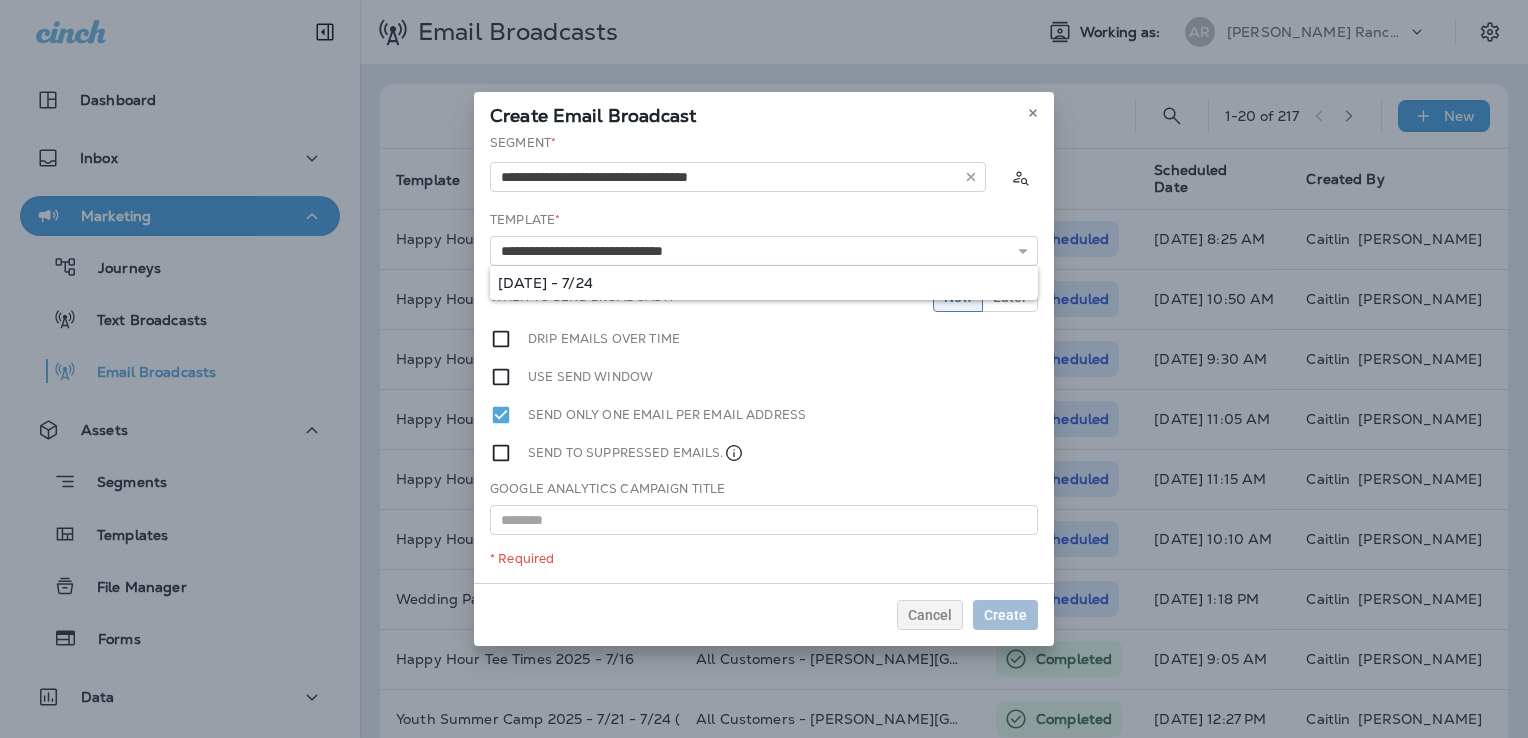click on "**********" at bounding box center (764, 358) 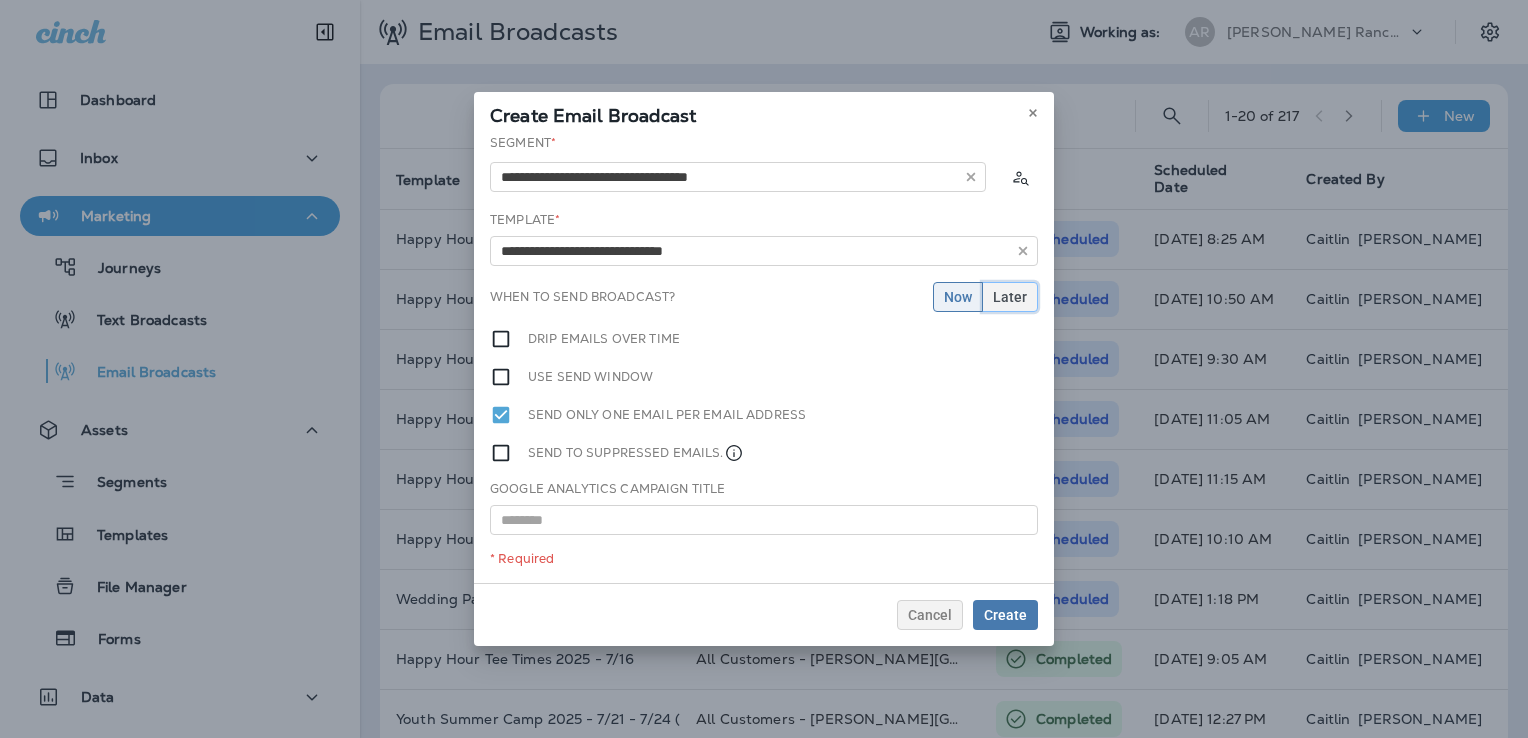 click on "Later" at bounding box center [1010, 297] 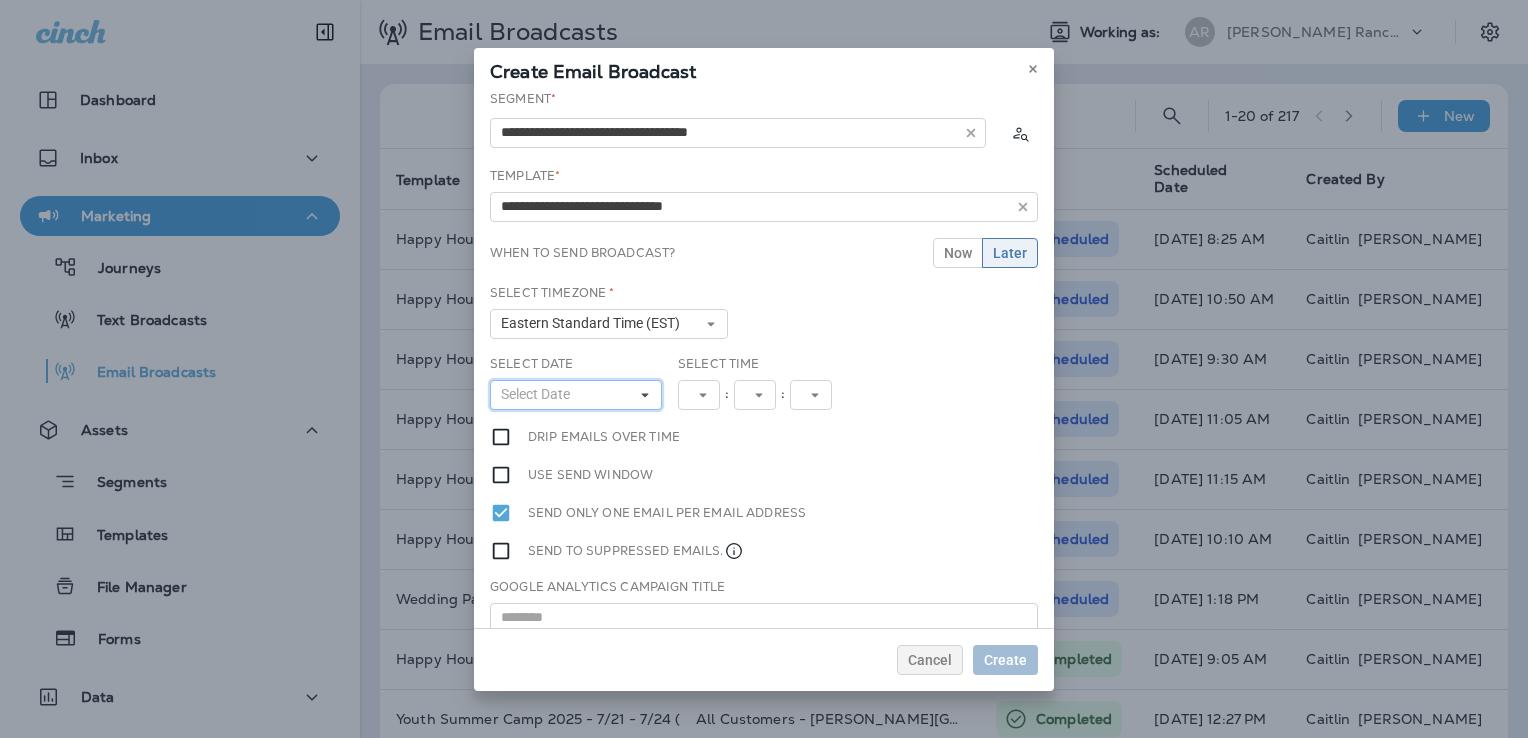 click on "Select Date" at bounding box center [576, 395] 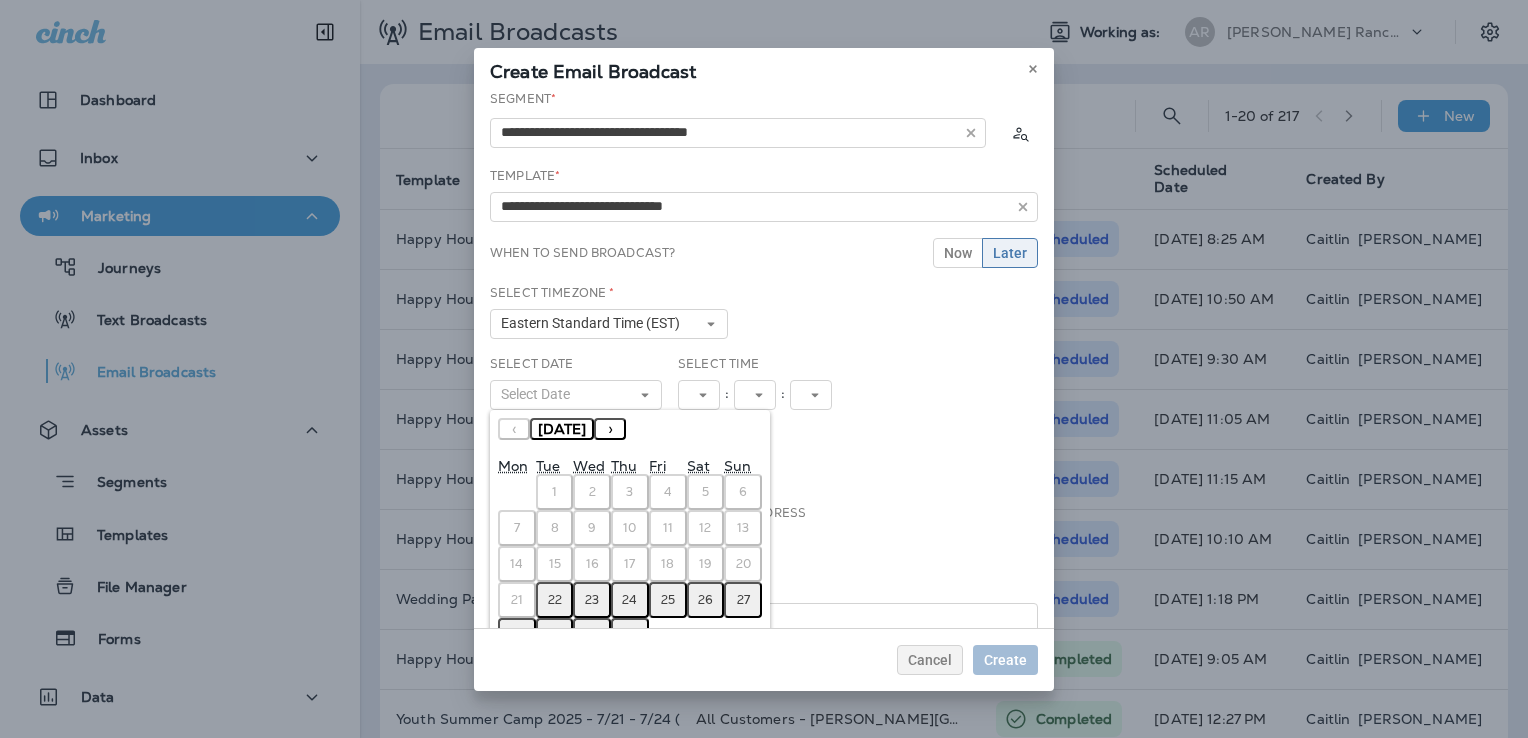 click on "24" at bounding box center [629, 600] 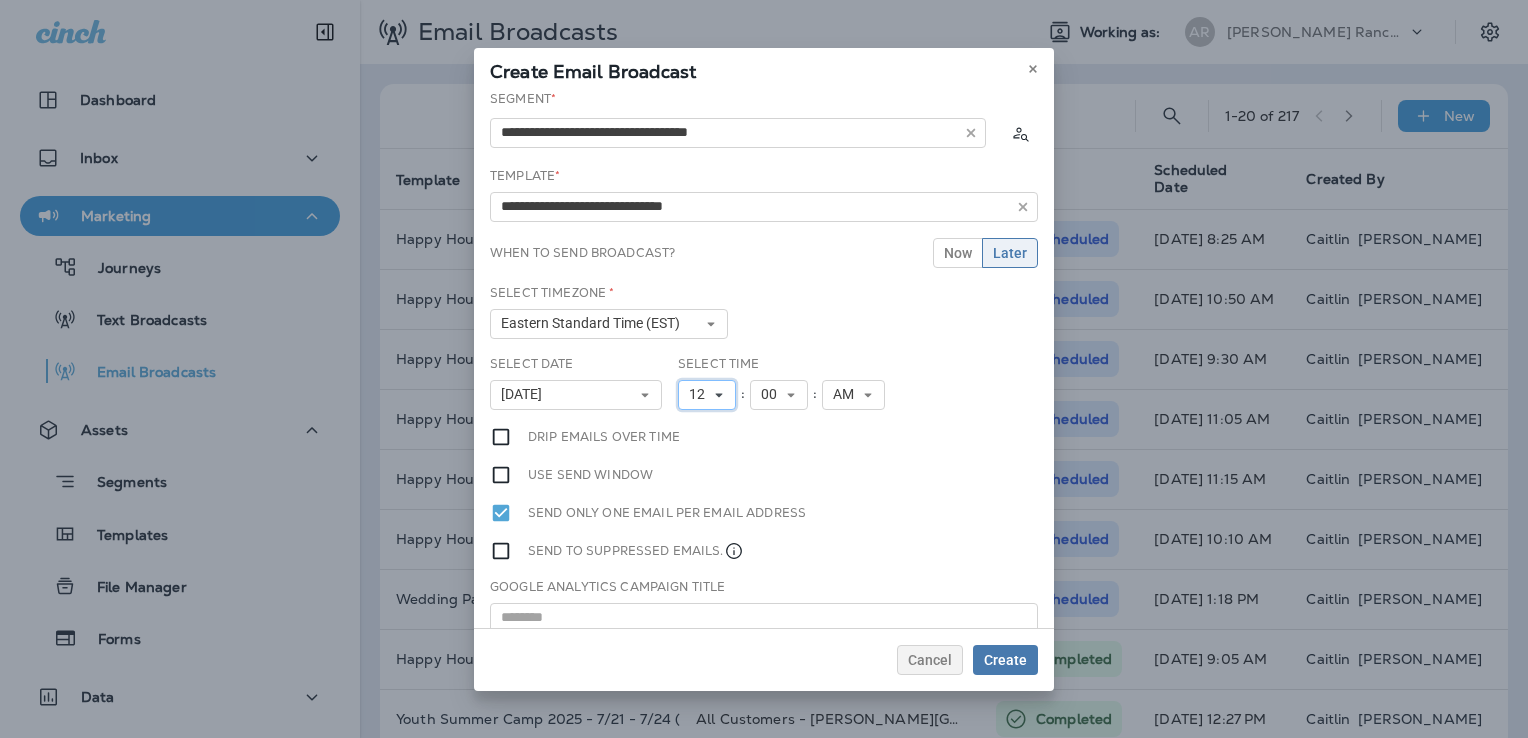 click on "12" at bounding box center [707, 395] 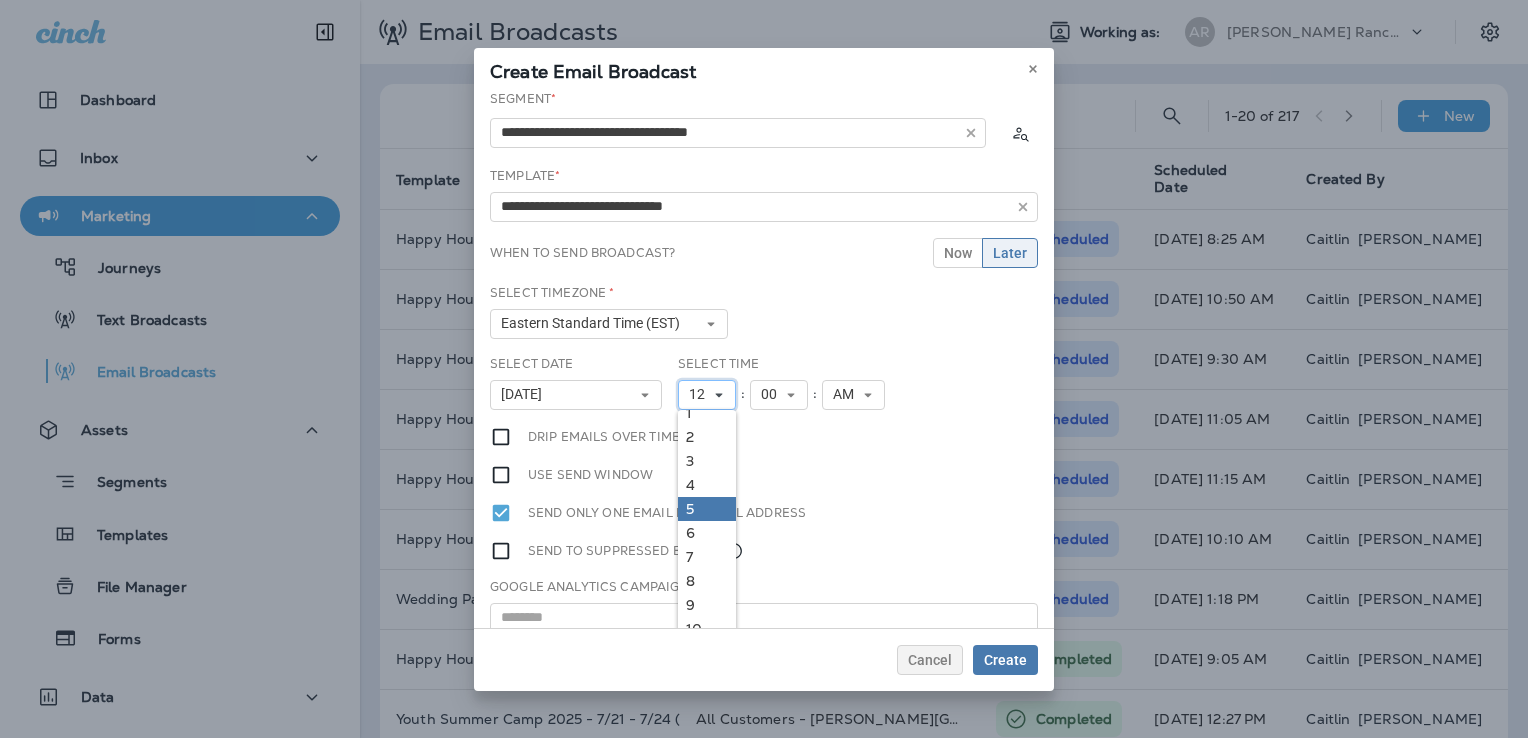 scroll, scrollTop: 18, scrollLeft: 0, axis: vertical 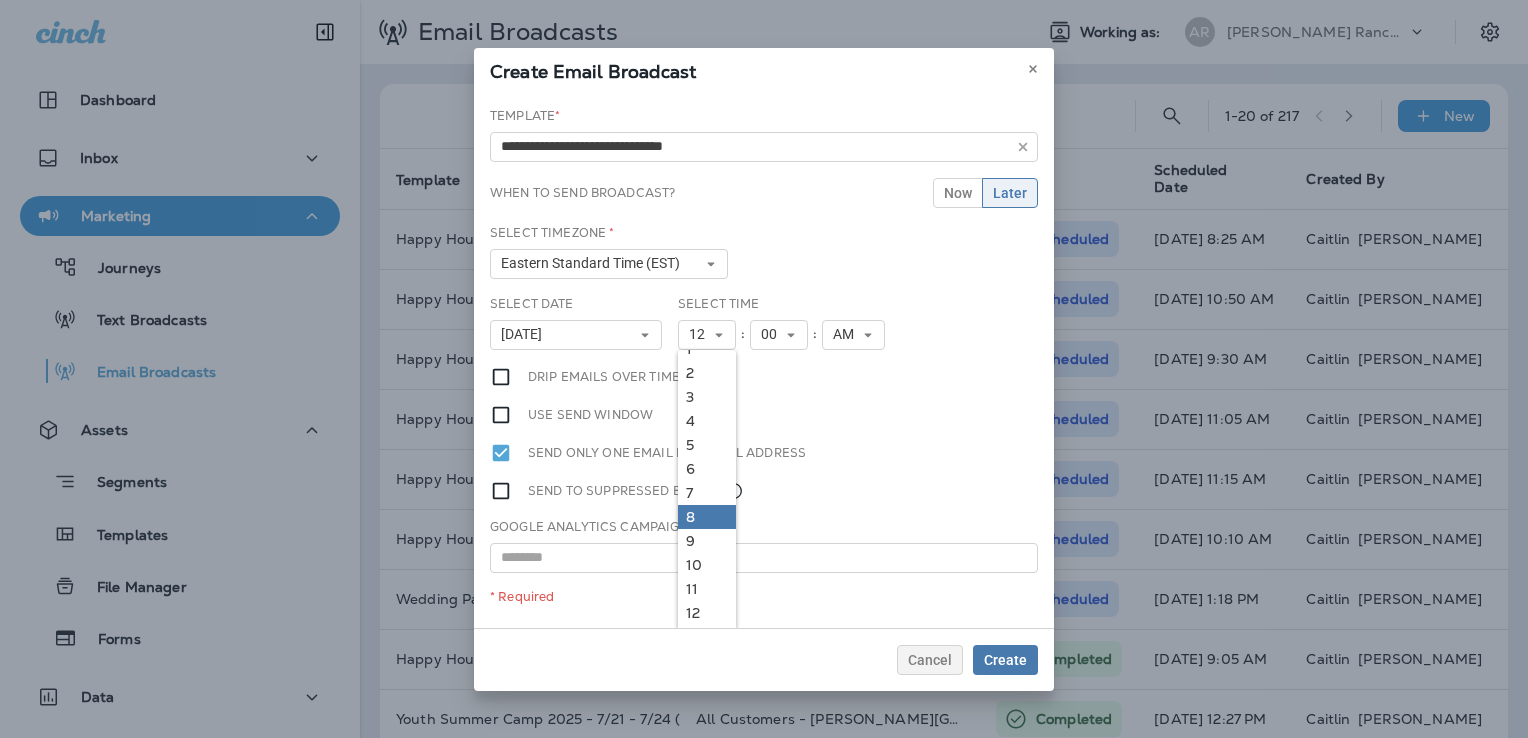 click on "8" at bounding box center [707, 517] 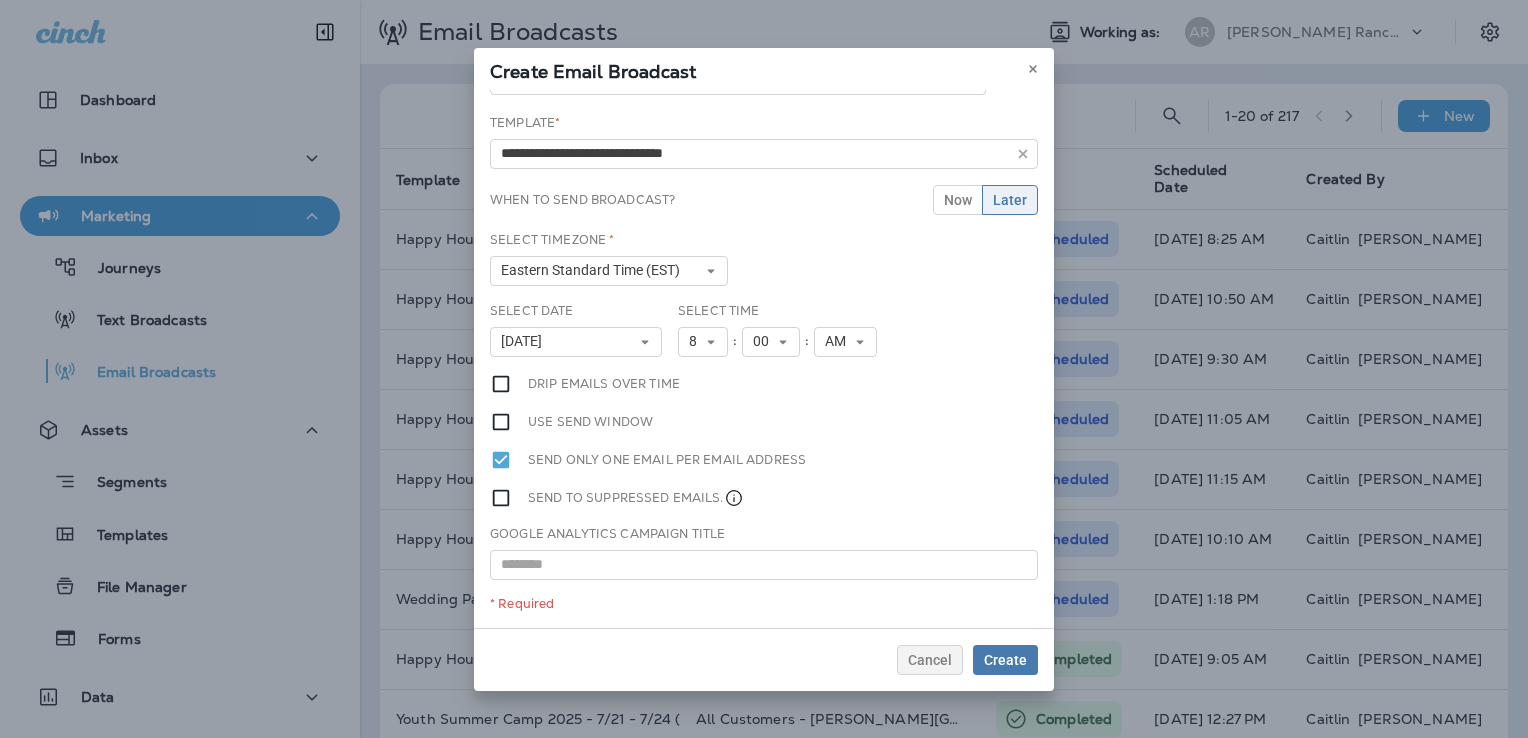 scroll, scrollTop: 52, scrollLeft: 0, axis: vertical 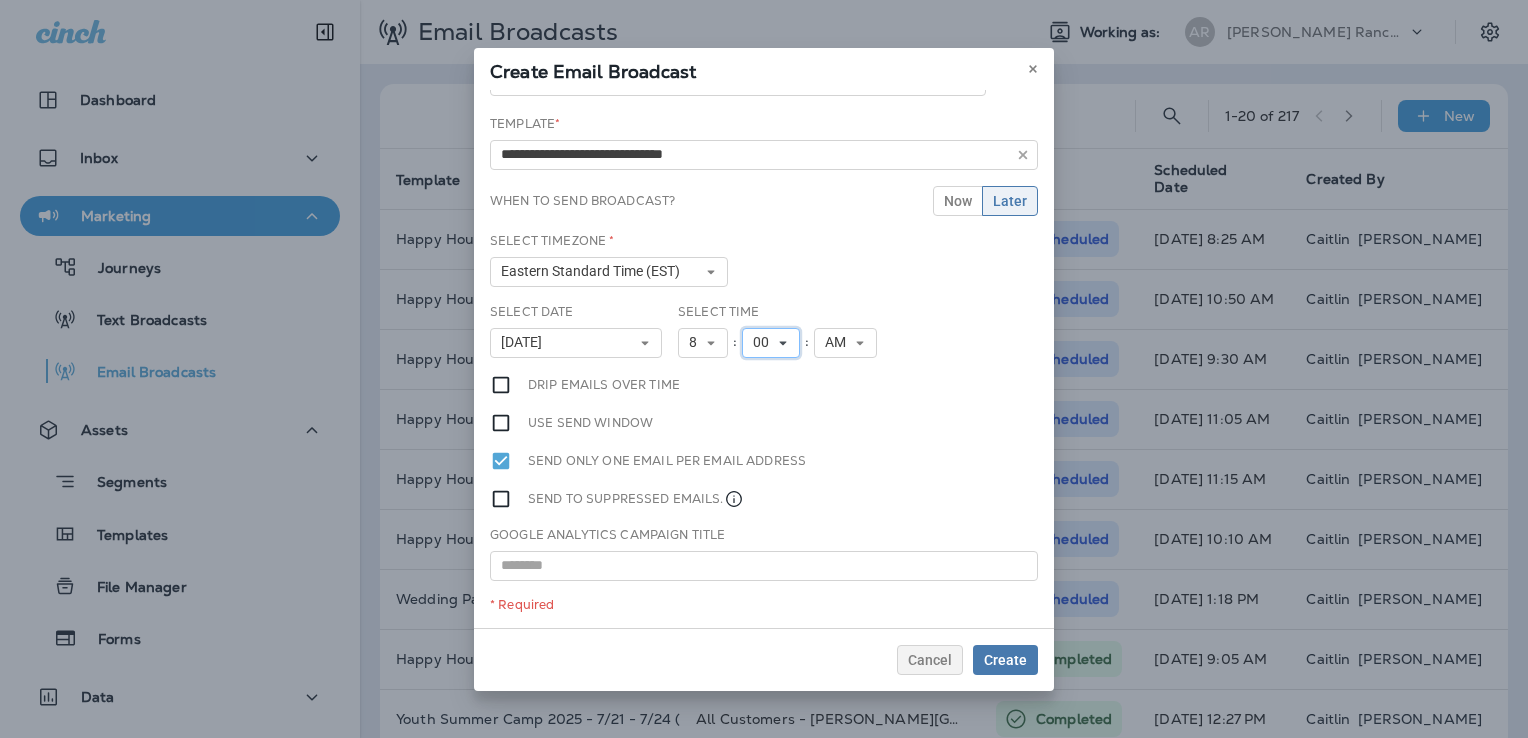 click 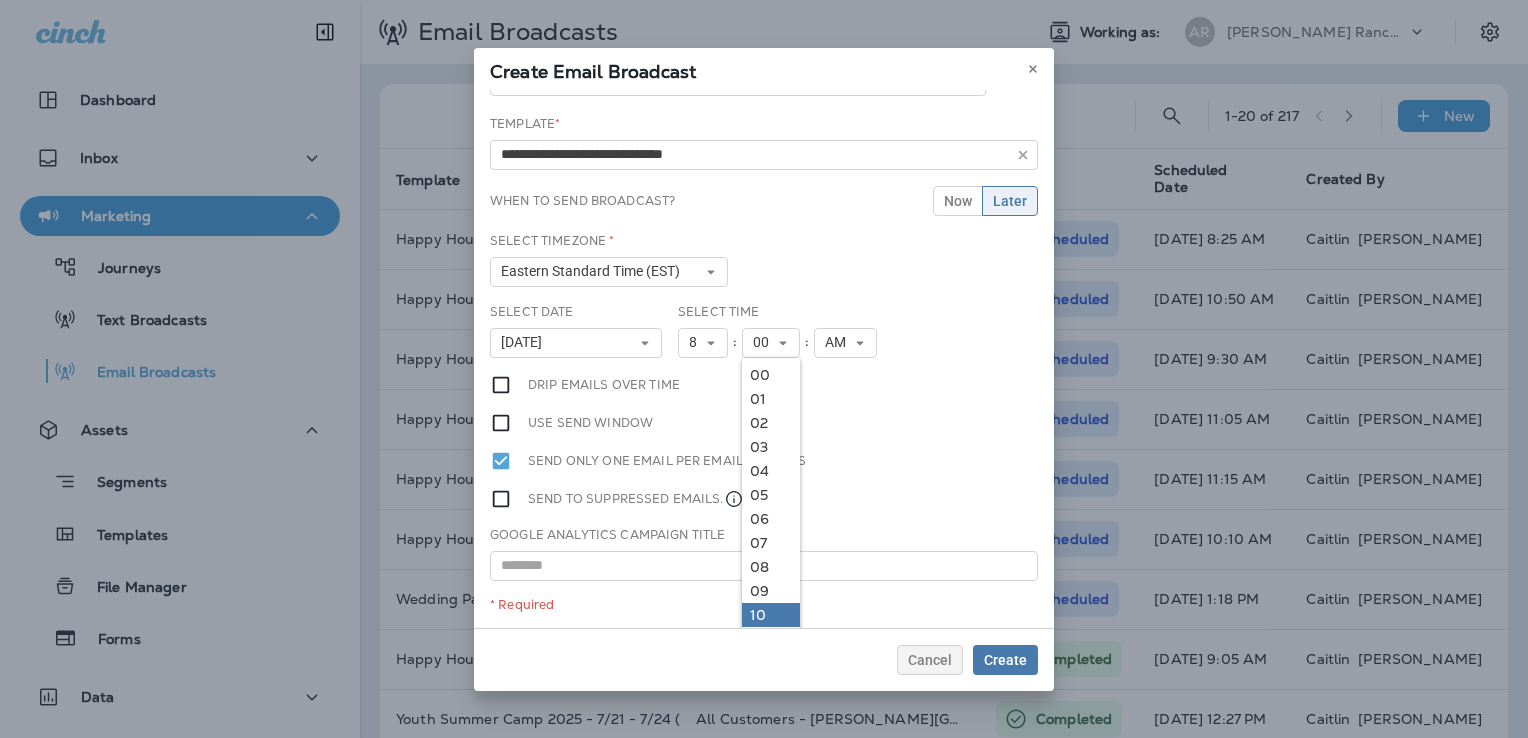 click on "10" at bounding box center [771, 615] 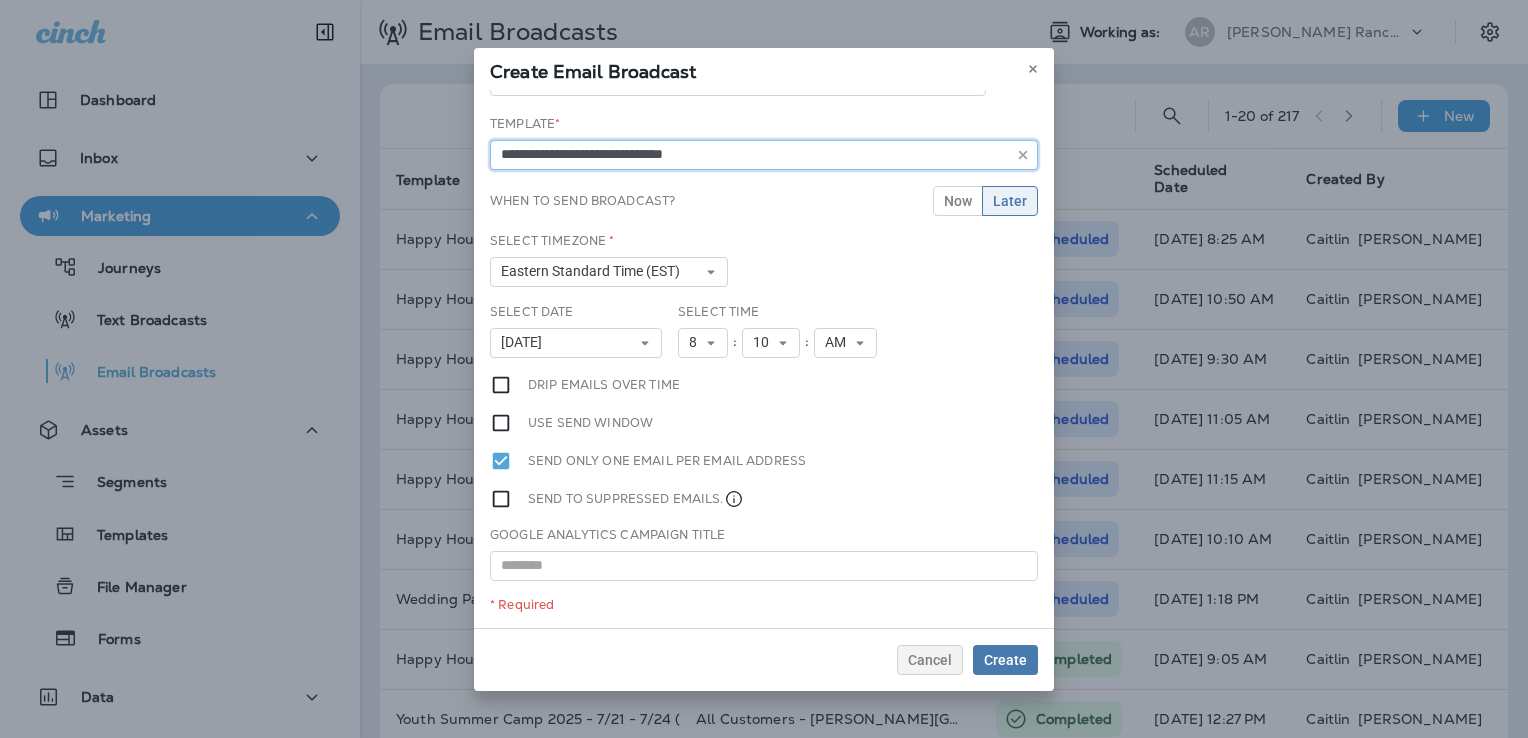 click on "**********" at bounding box center (764, 155) 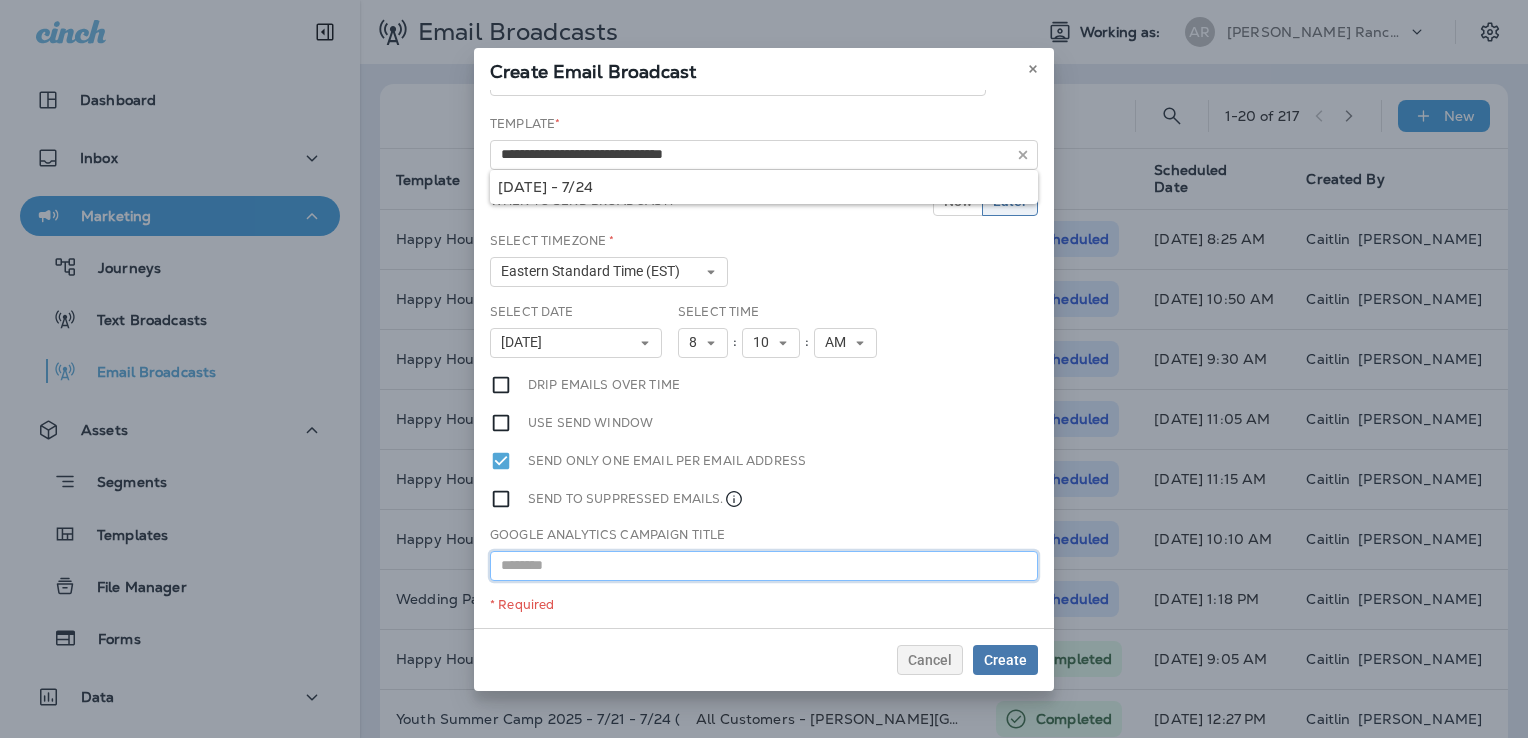 click at bounding box center [764, 566] 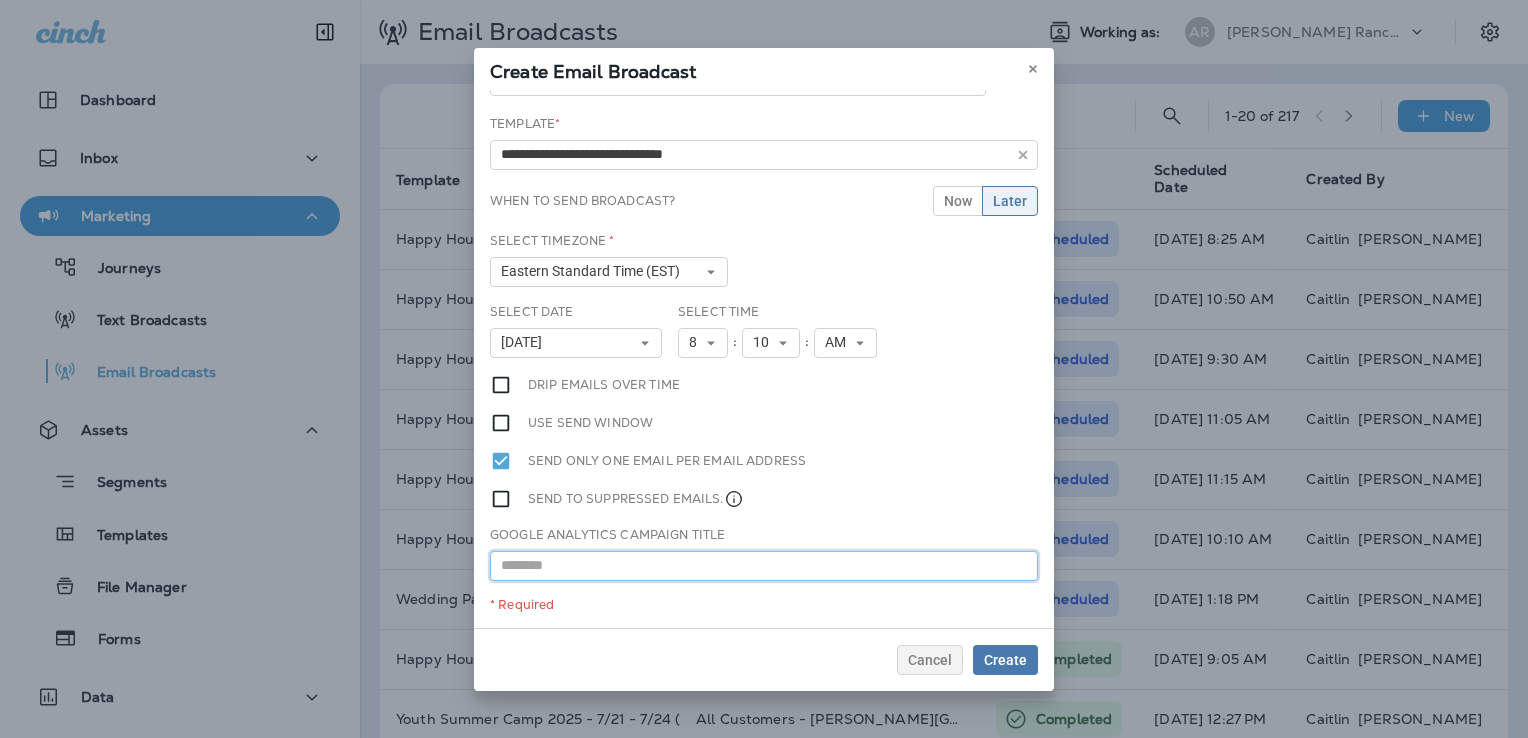 paste on "**********" 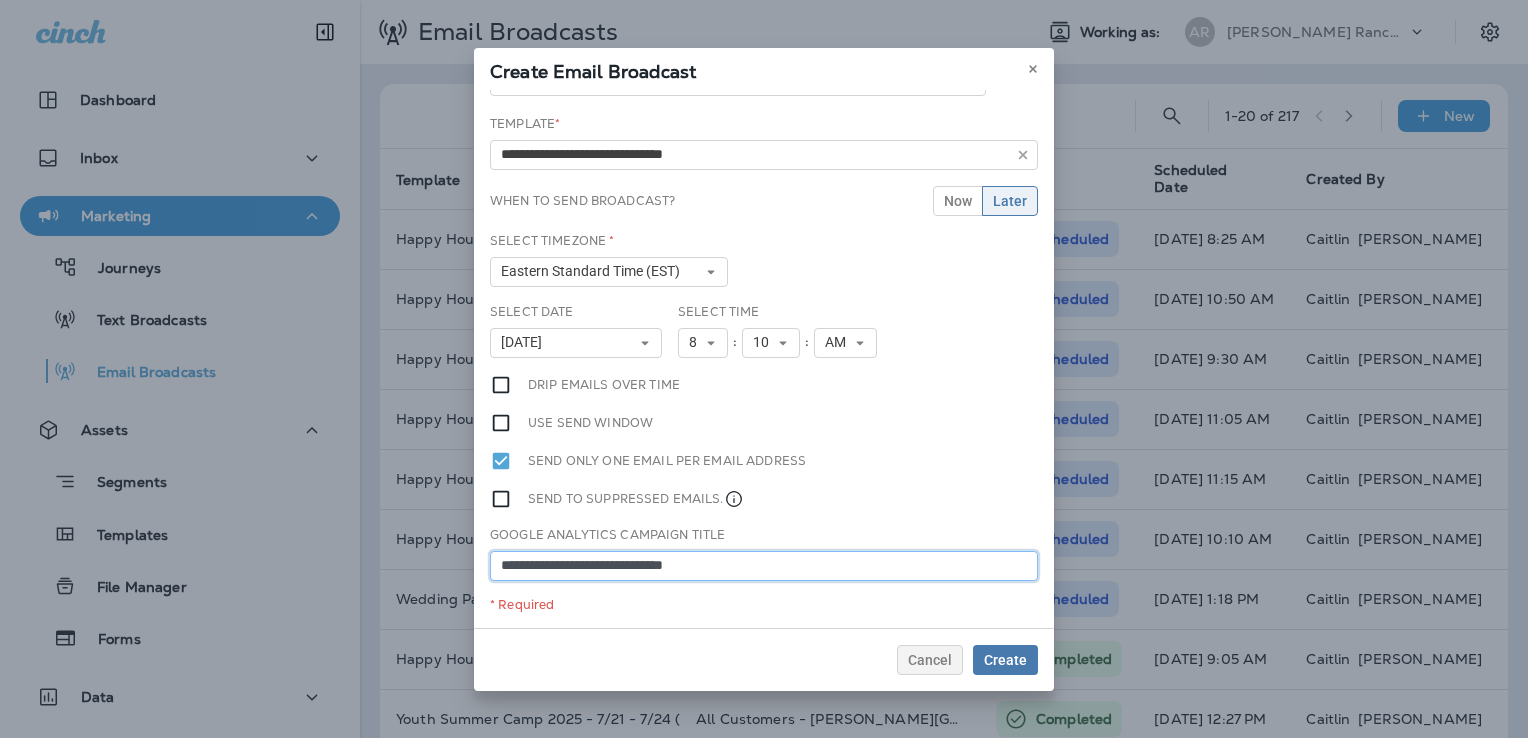 type on "**********" 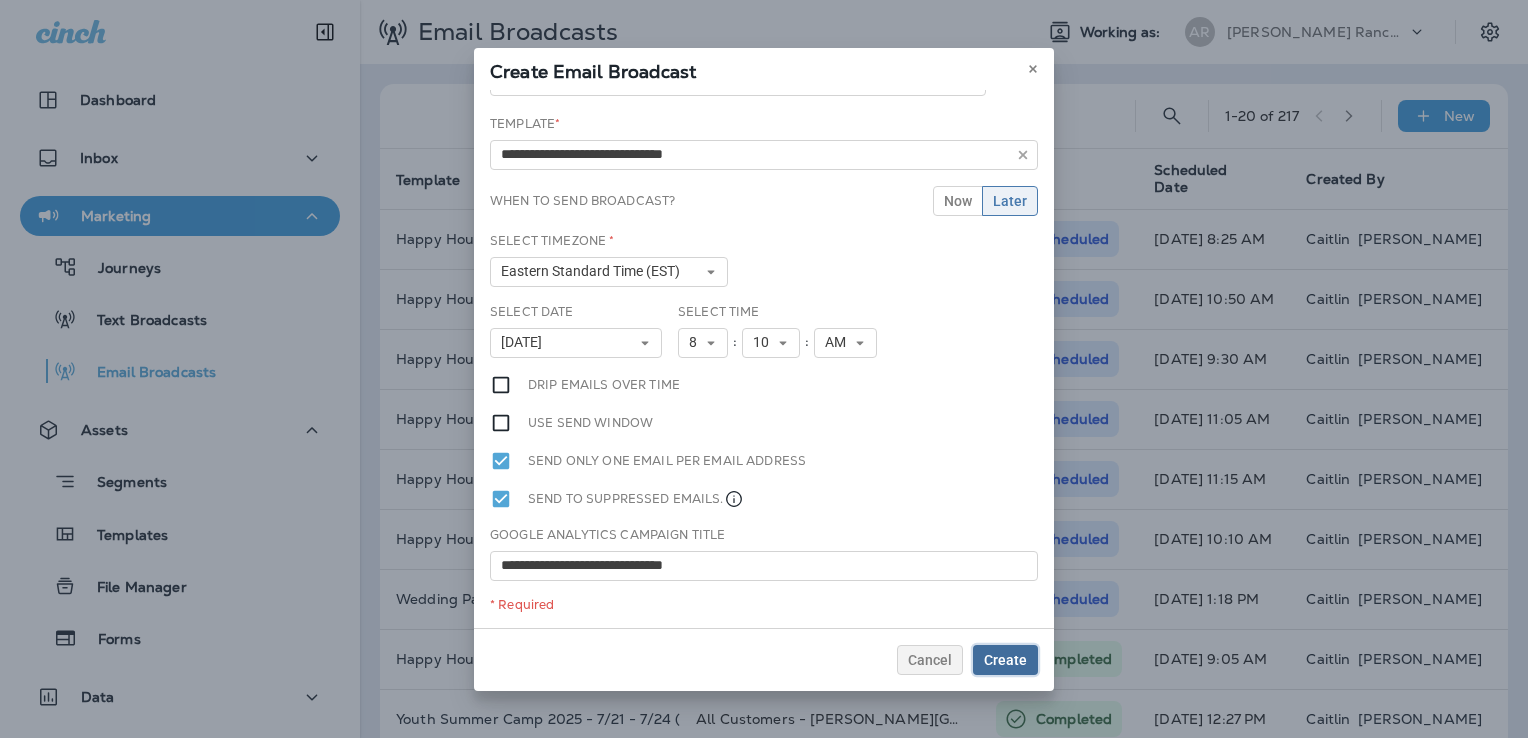 click on "Create" at bounding box center [1005, 660] 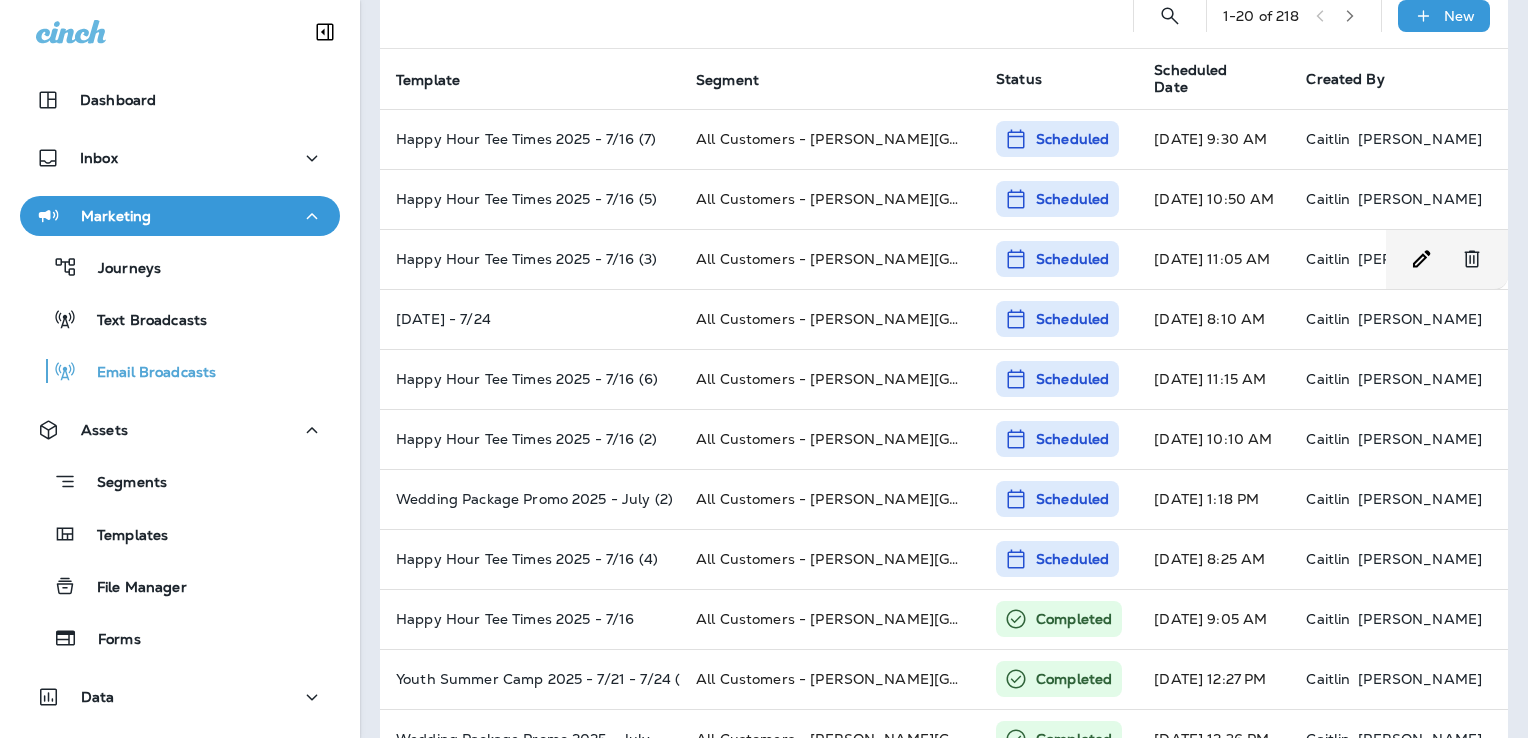 scroll, scrollTop: 0, scrollLeft: 0, axis: both 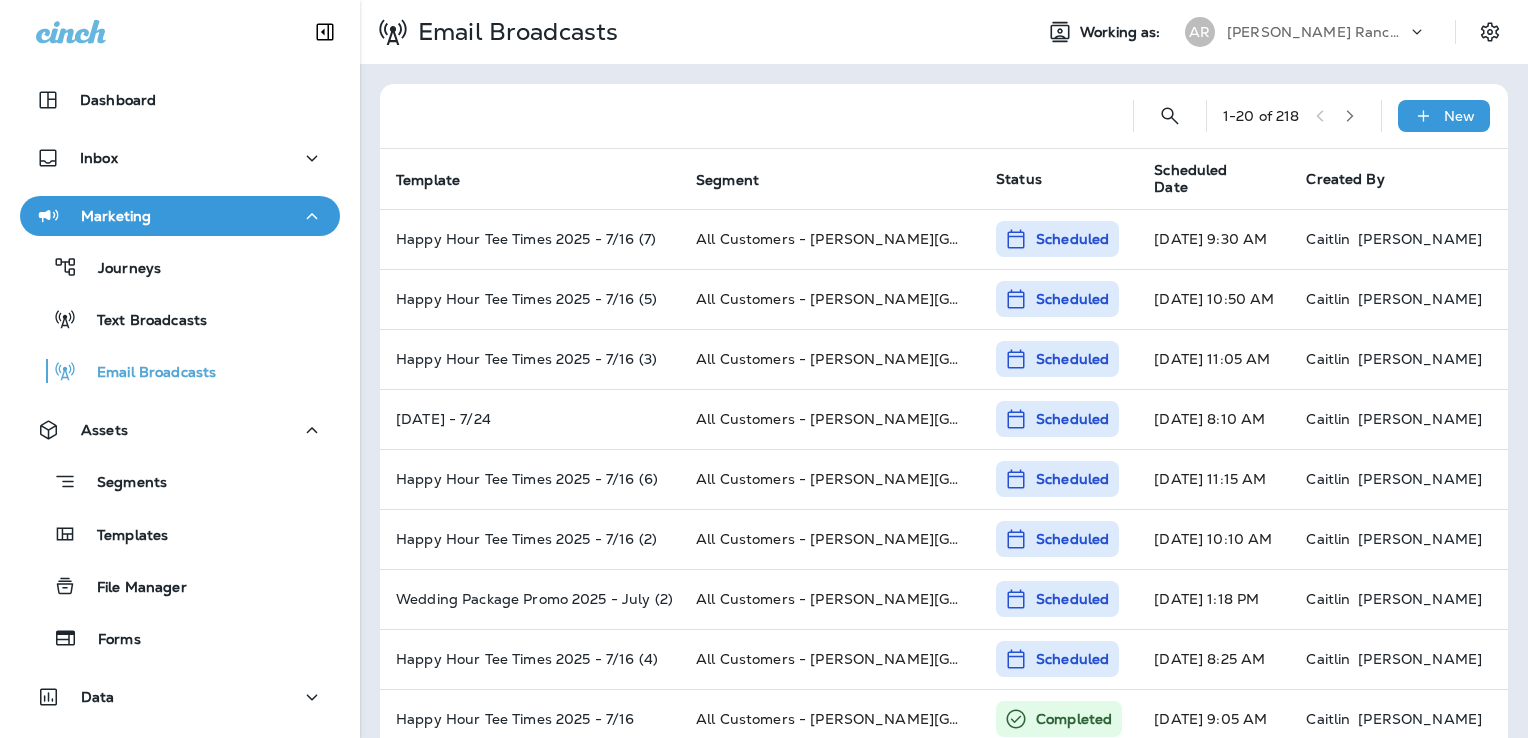 click on "[PERSON_NAME] Ranch Golf Club" at bounding box center [1317, 32] 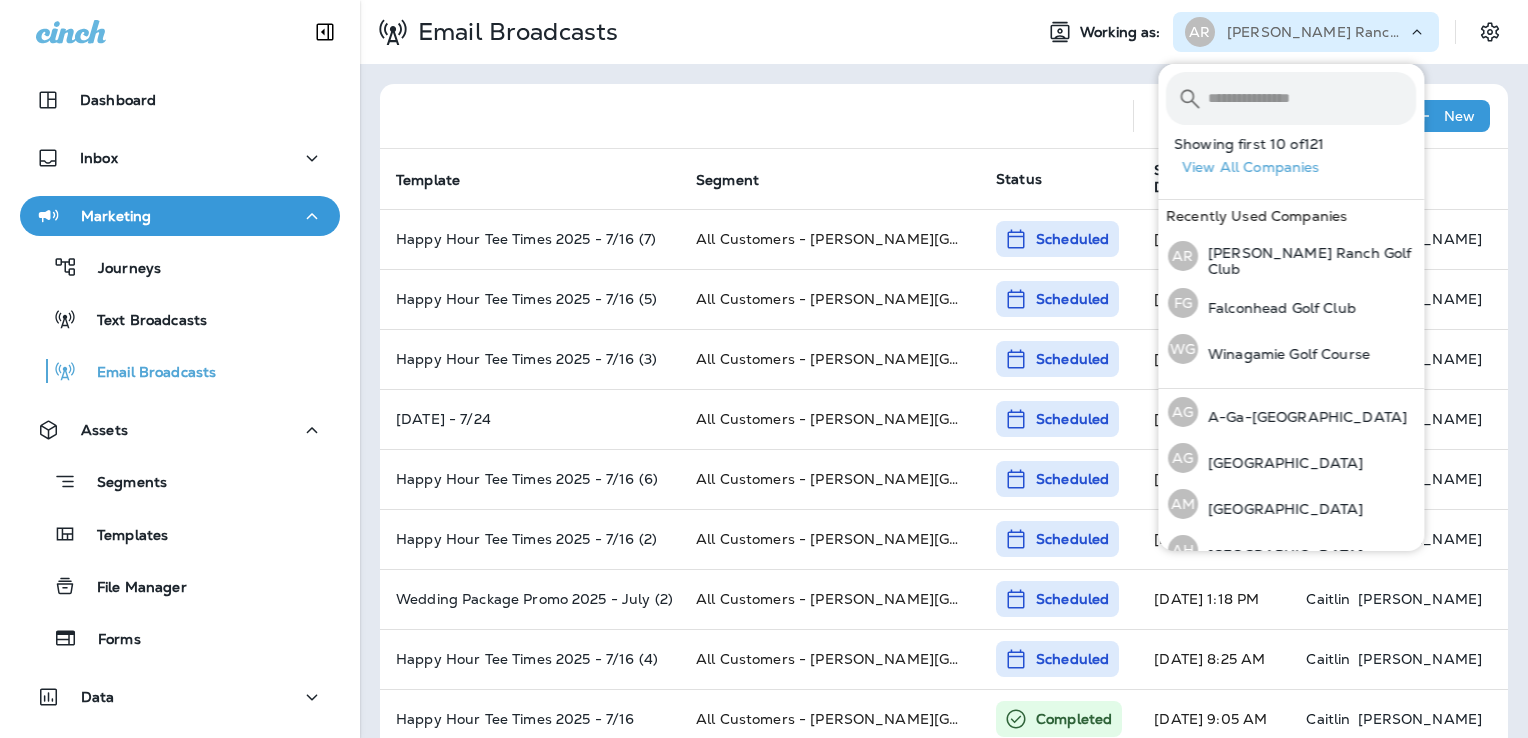 click at bounding box center [1312, 98] 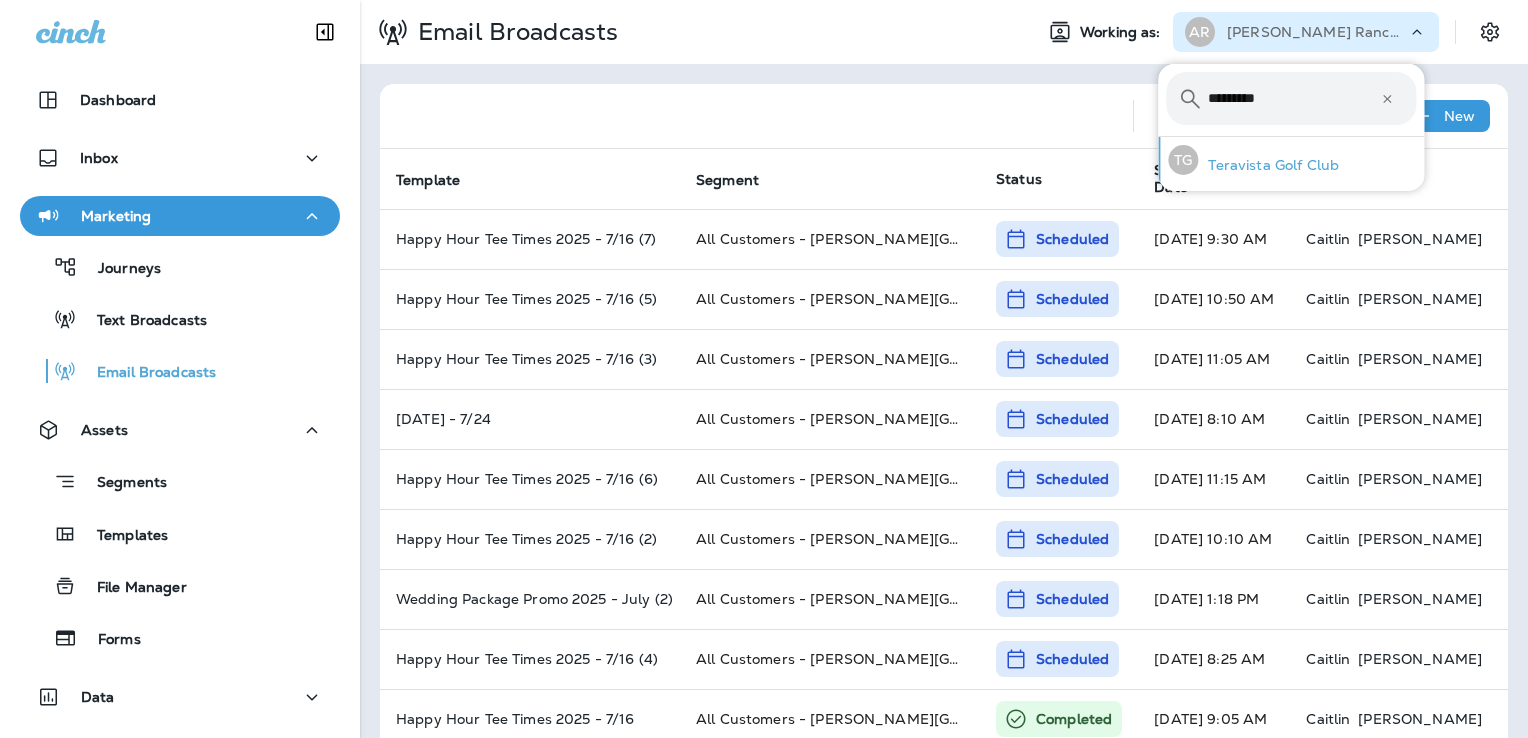 type on "*********" 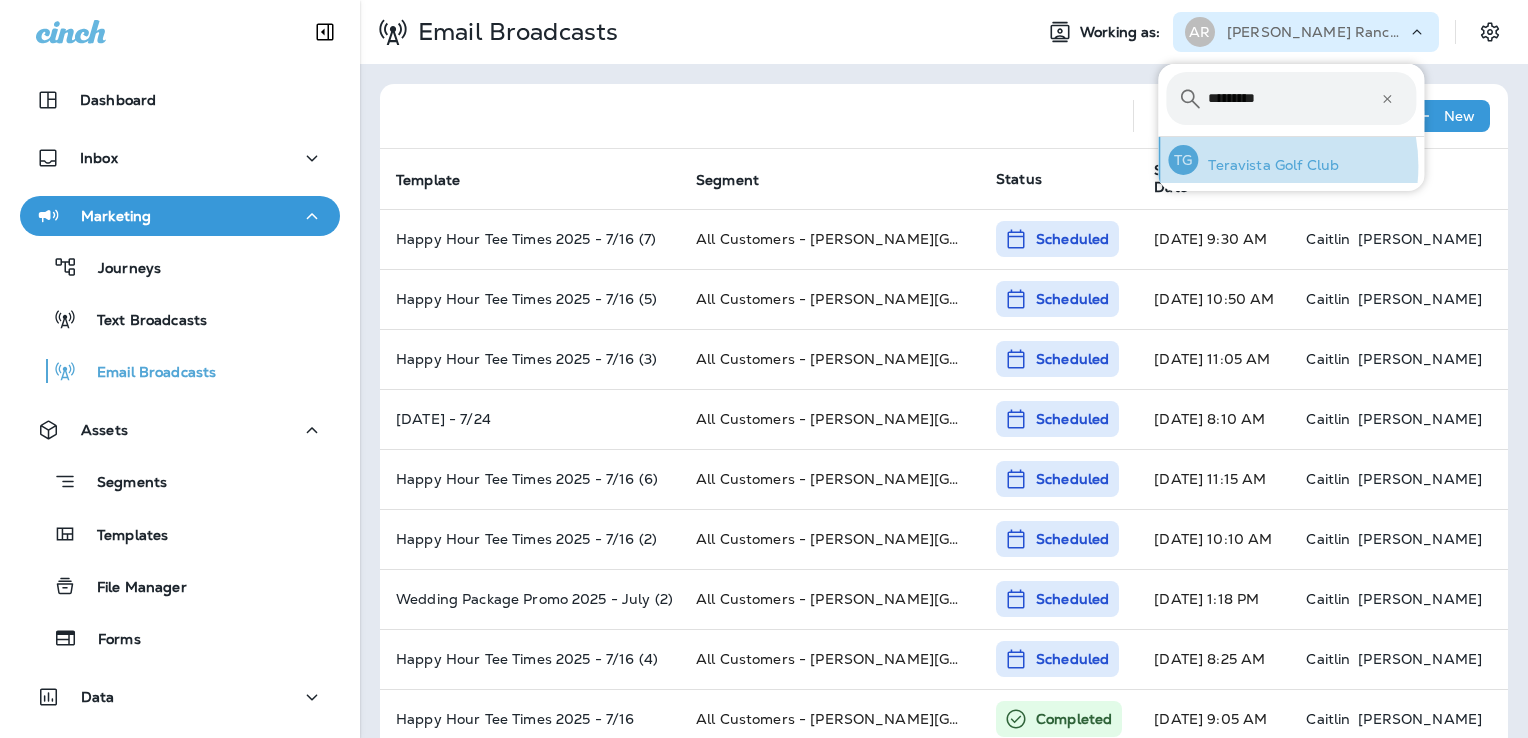 click on "Teravista Golf Club" at bounding box center (1268, 165) 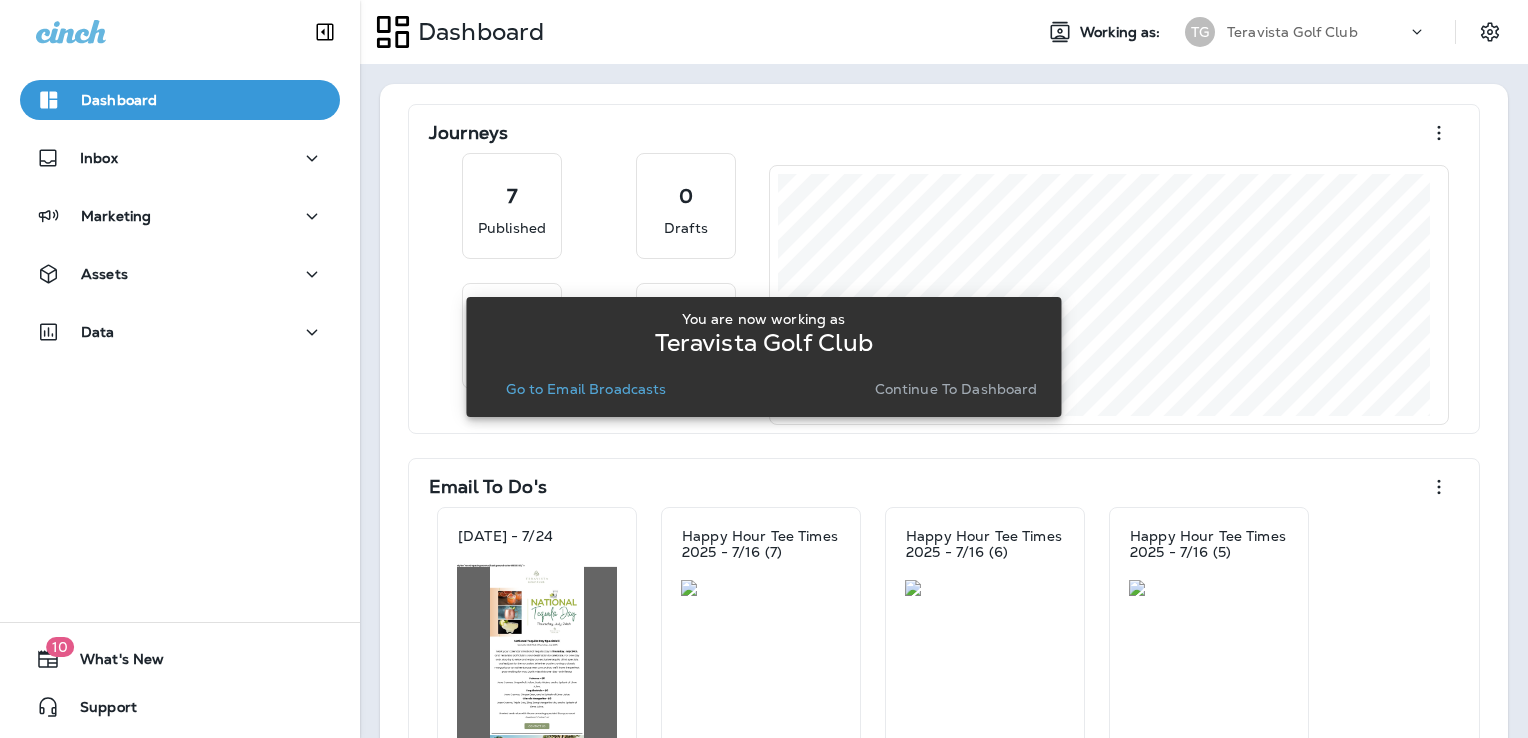 click on "Continue to Dashboard" at bounding box center [956, 389] 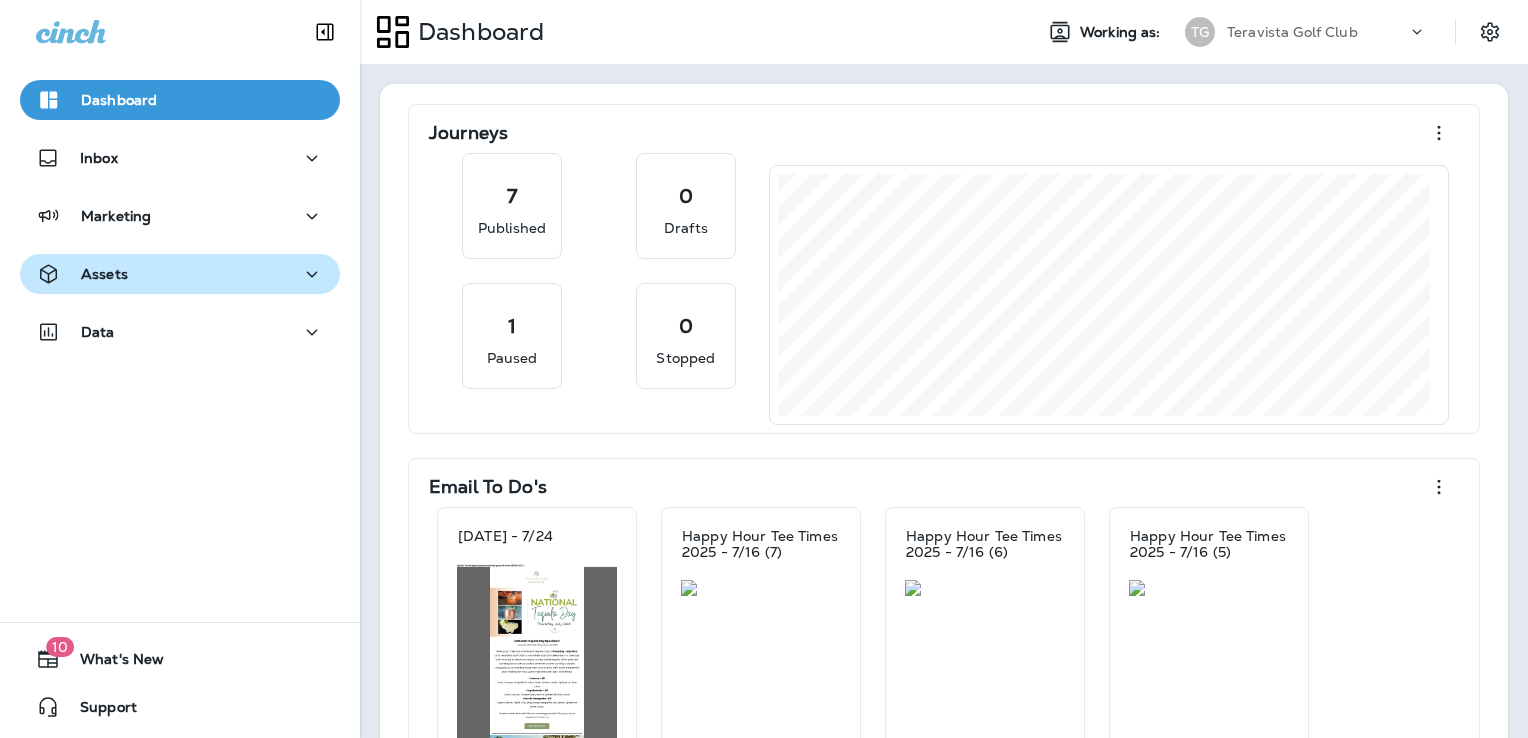 click on "Assets" at bounding box center (180, 274) 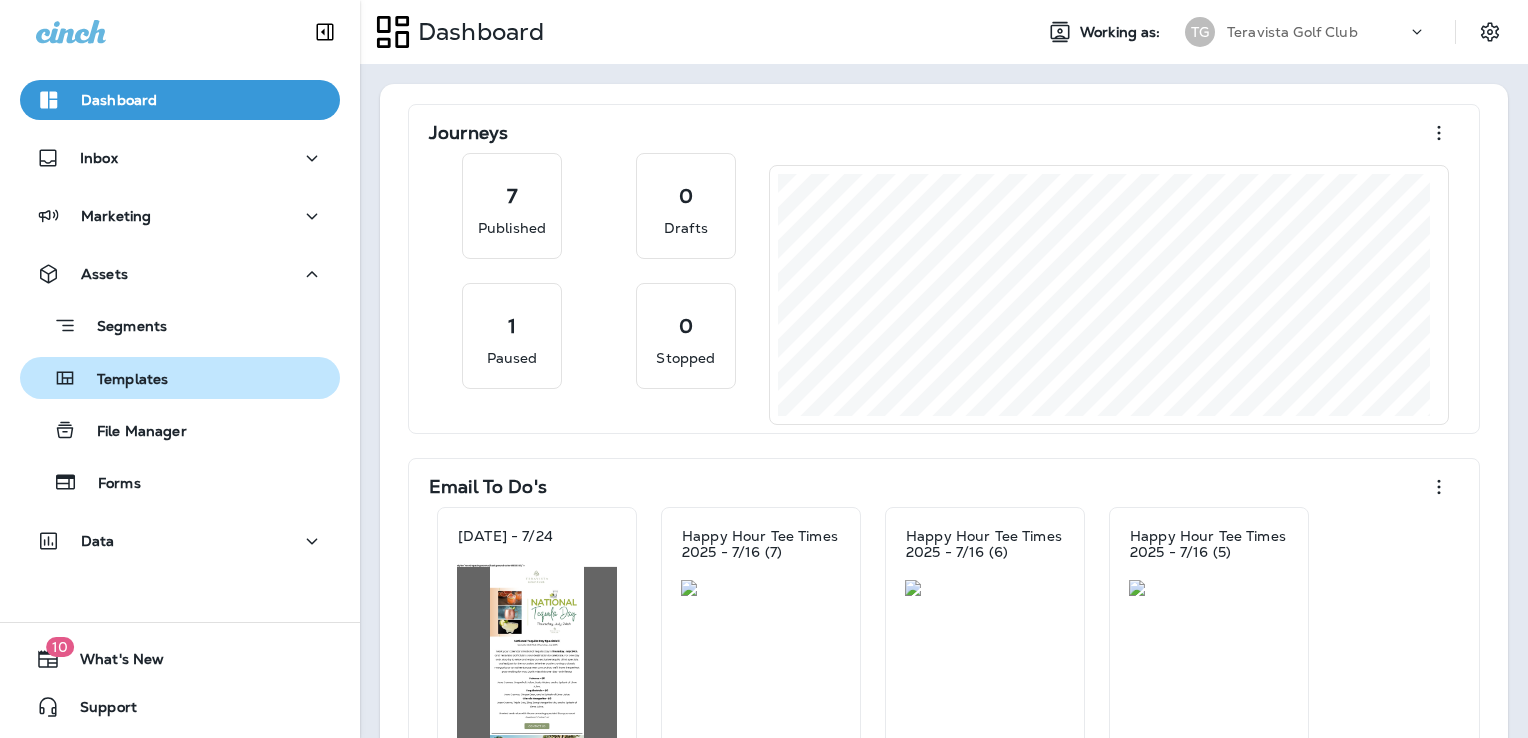 click on "Templates" at bounding box center [180, 378] 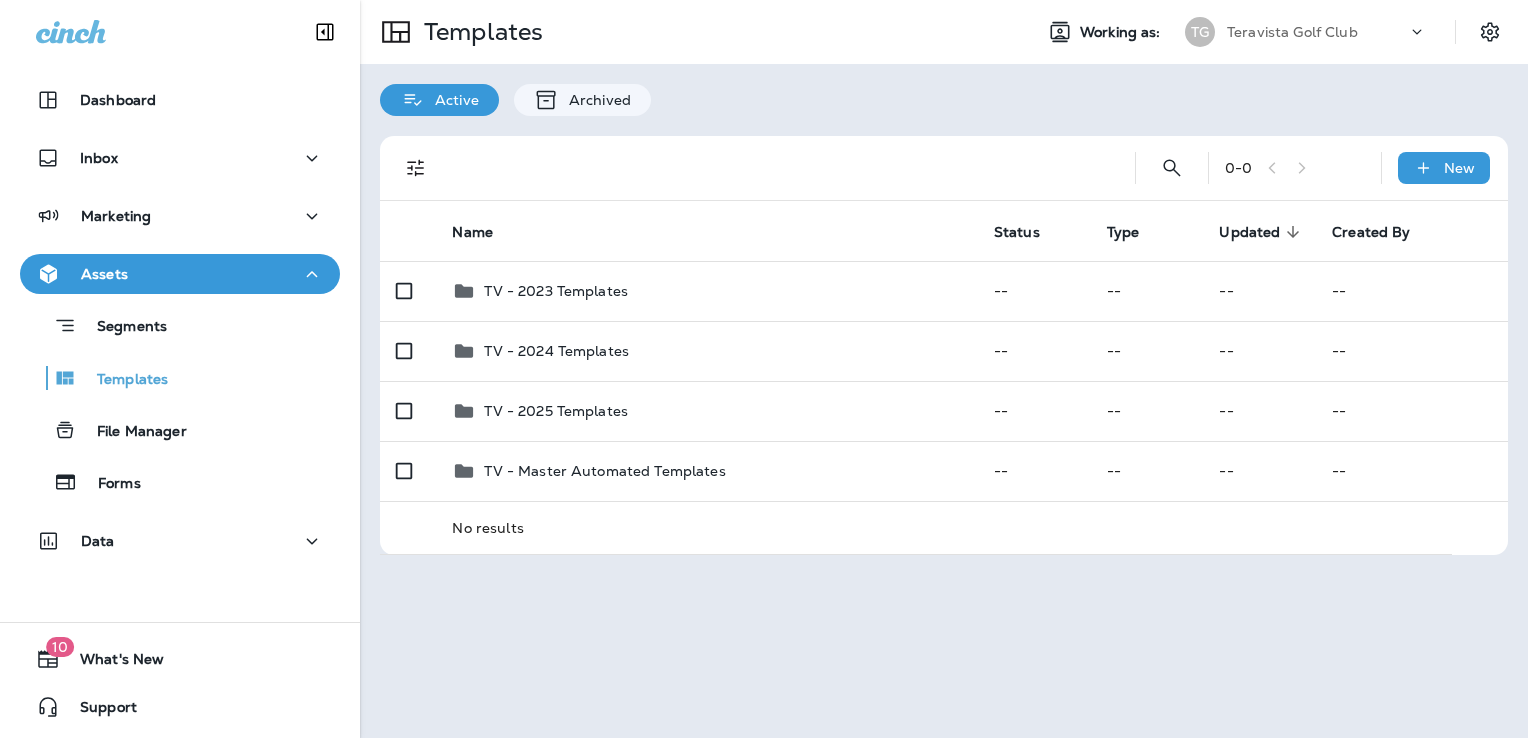 drag, startPoint x: 207, startPoint y: 379, endPoint x: 726, endPoint y: 175, distance: 557.65314 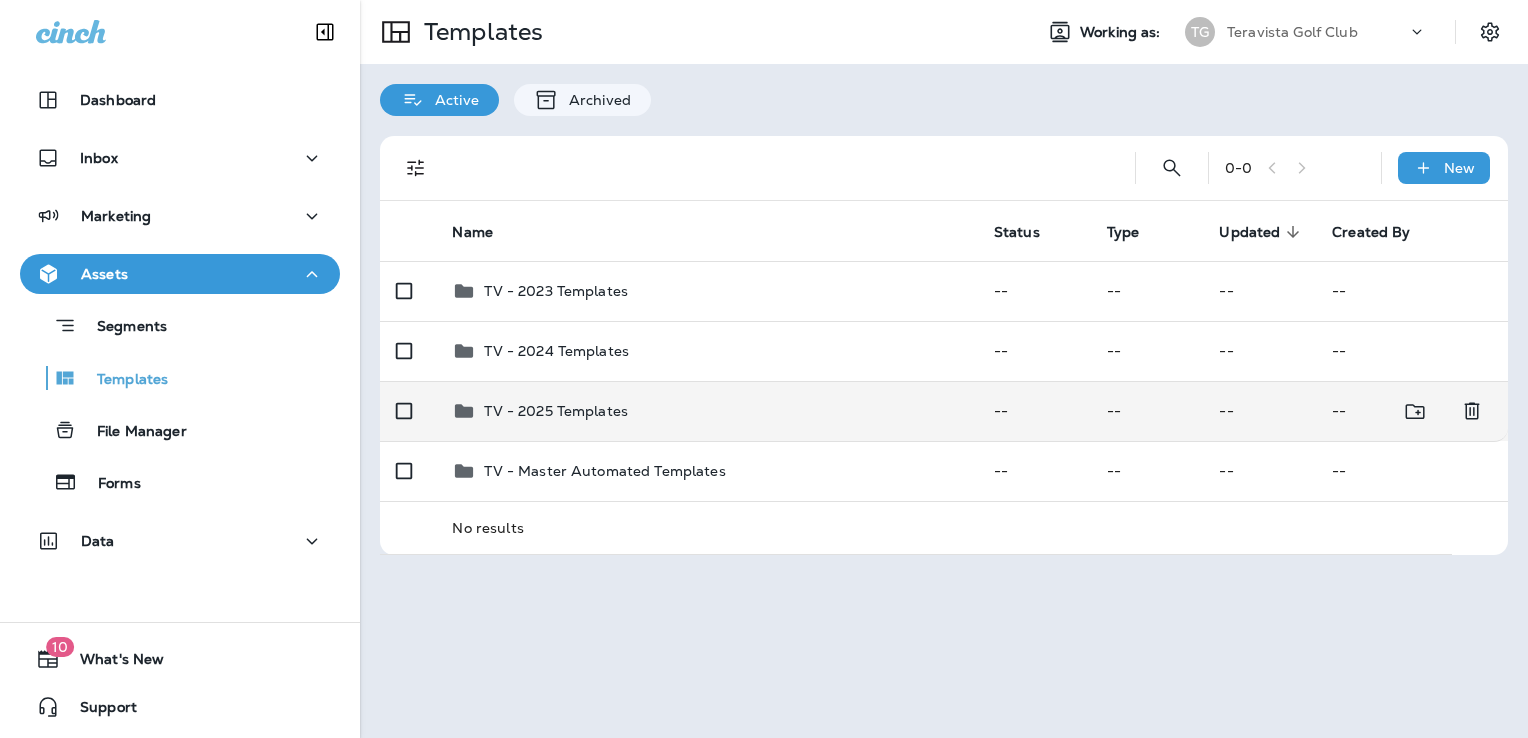 click on "TV - 2025 Templates" at bounding box center (706, 411) 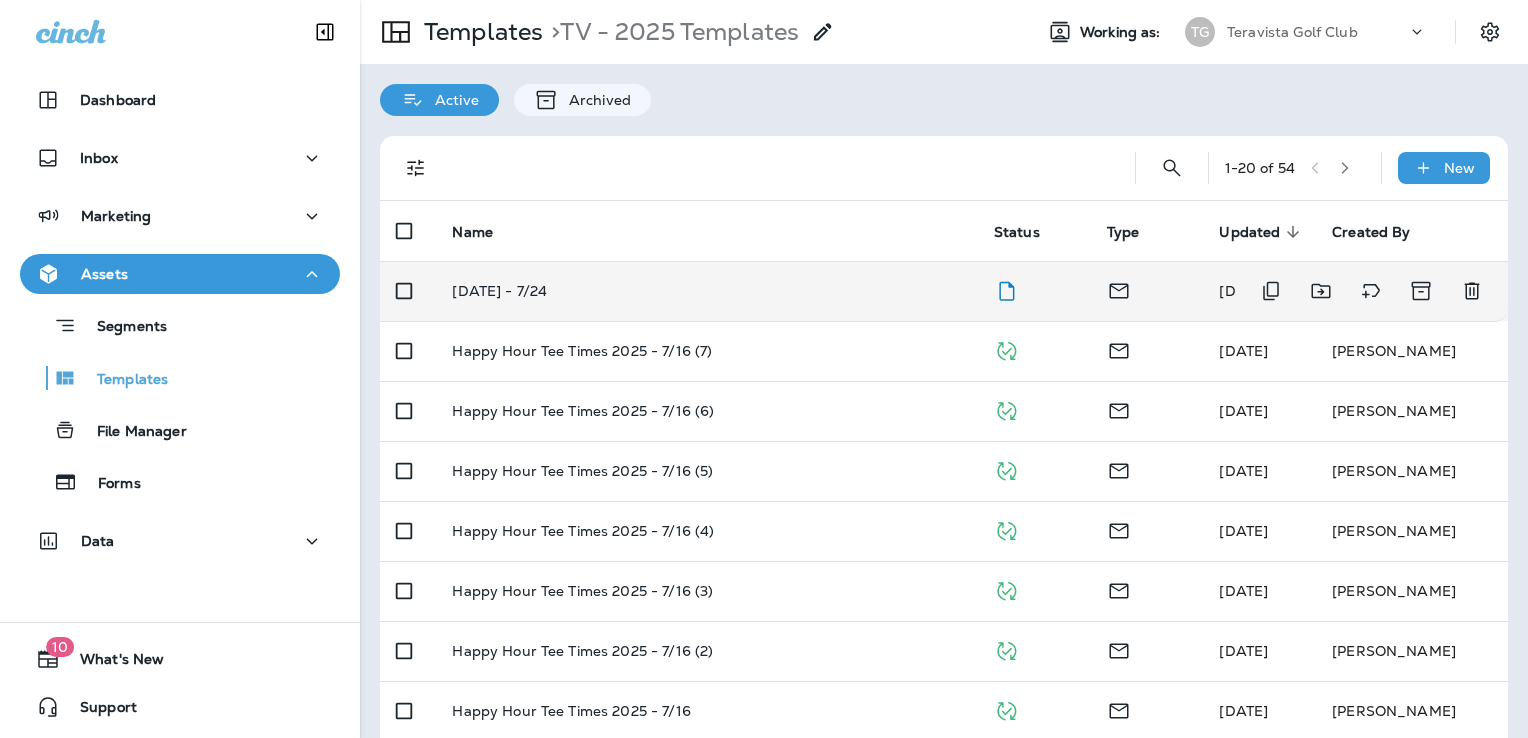 click on "[DATE] - 7/24" at bounding box center (706, 291) 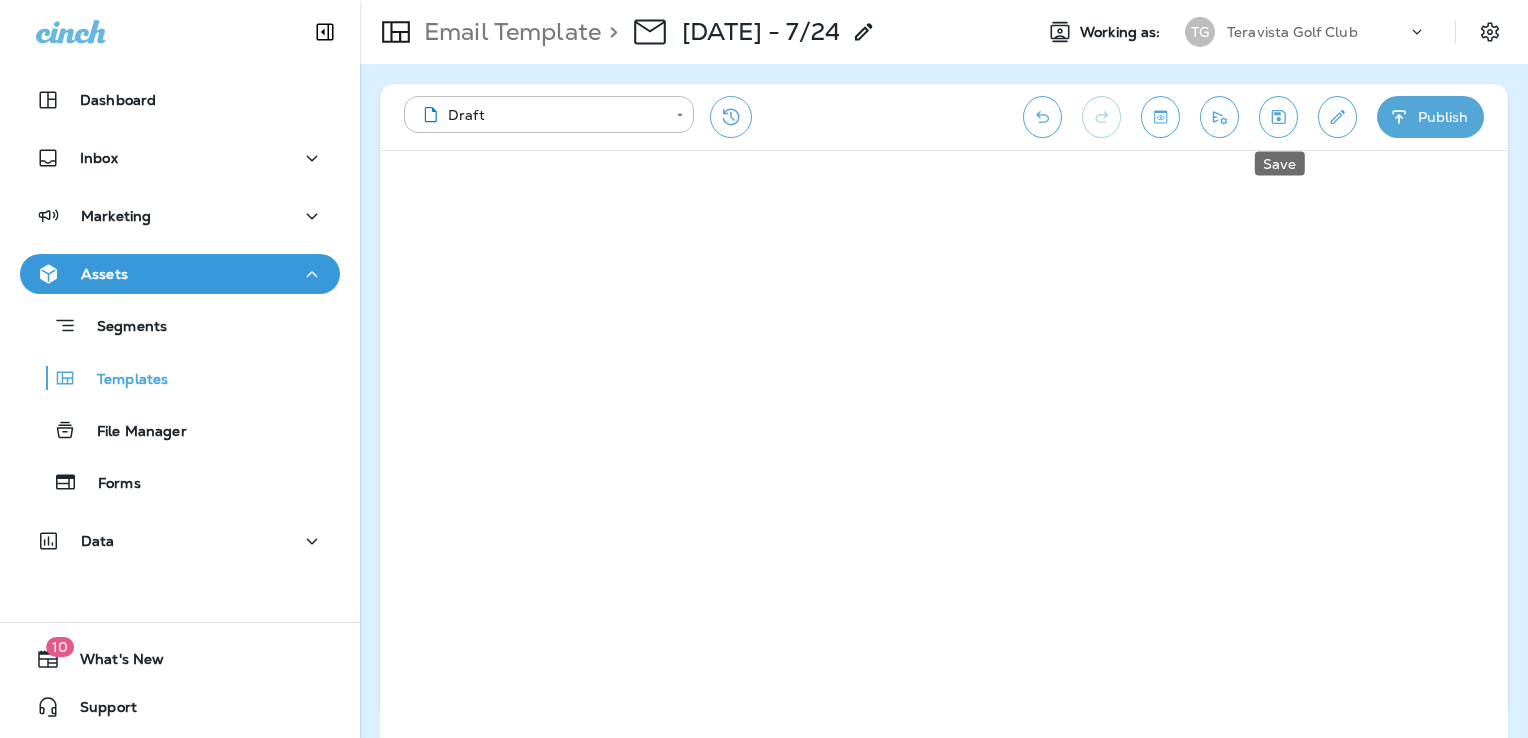 click 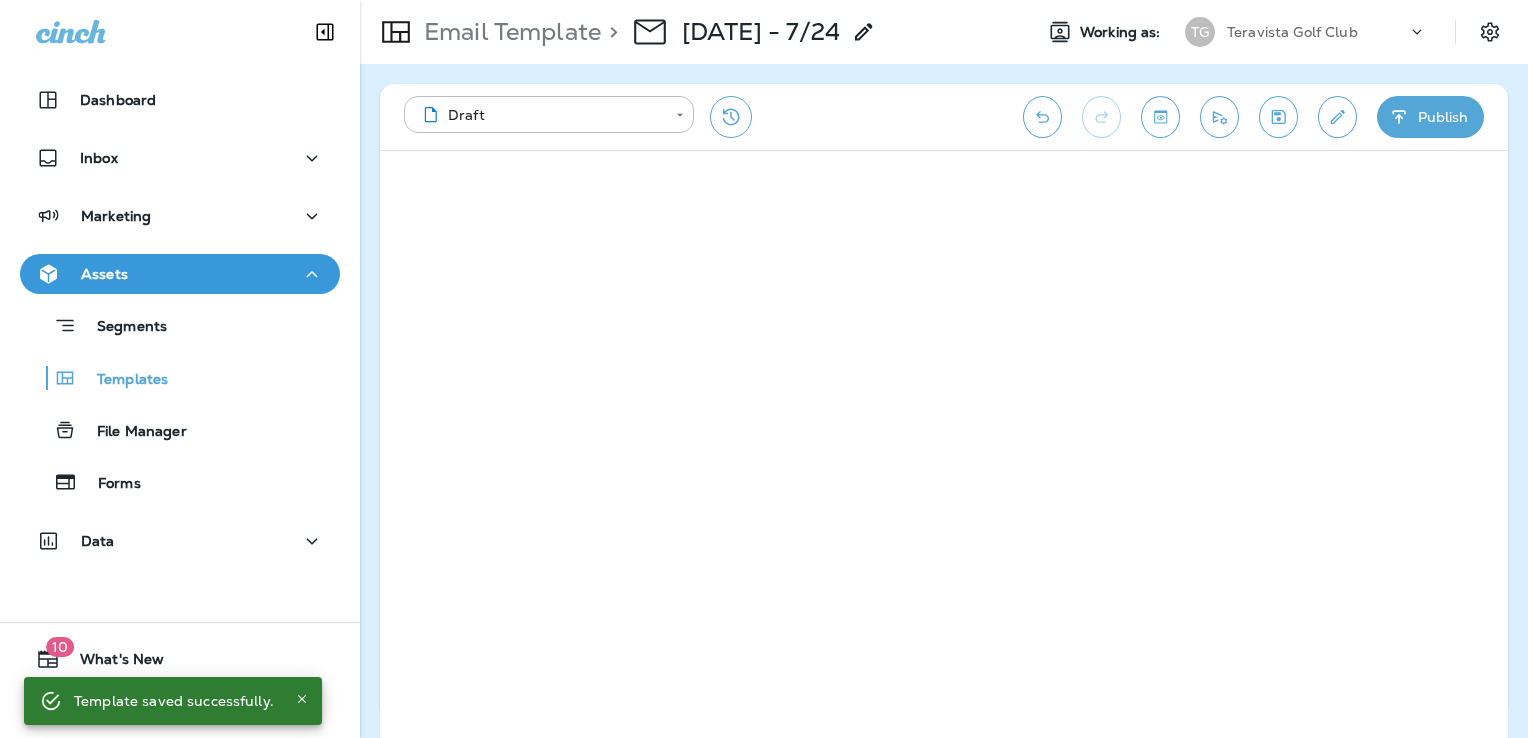 click on "Publish" at bounding box center [1430, 117] 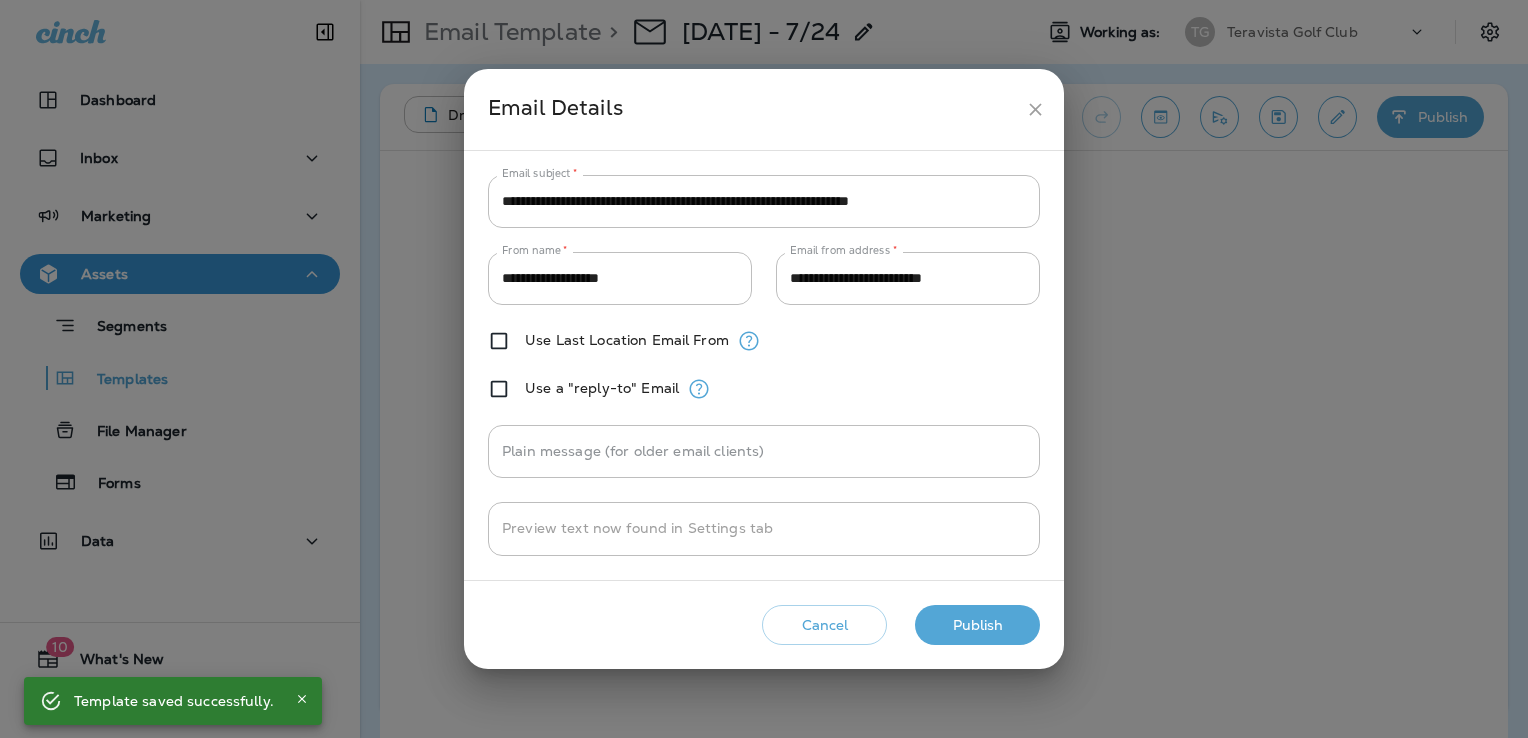 click on "Publish" at bounding box center [977, 625] 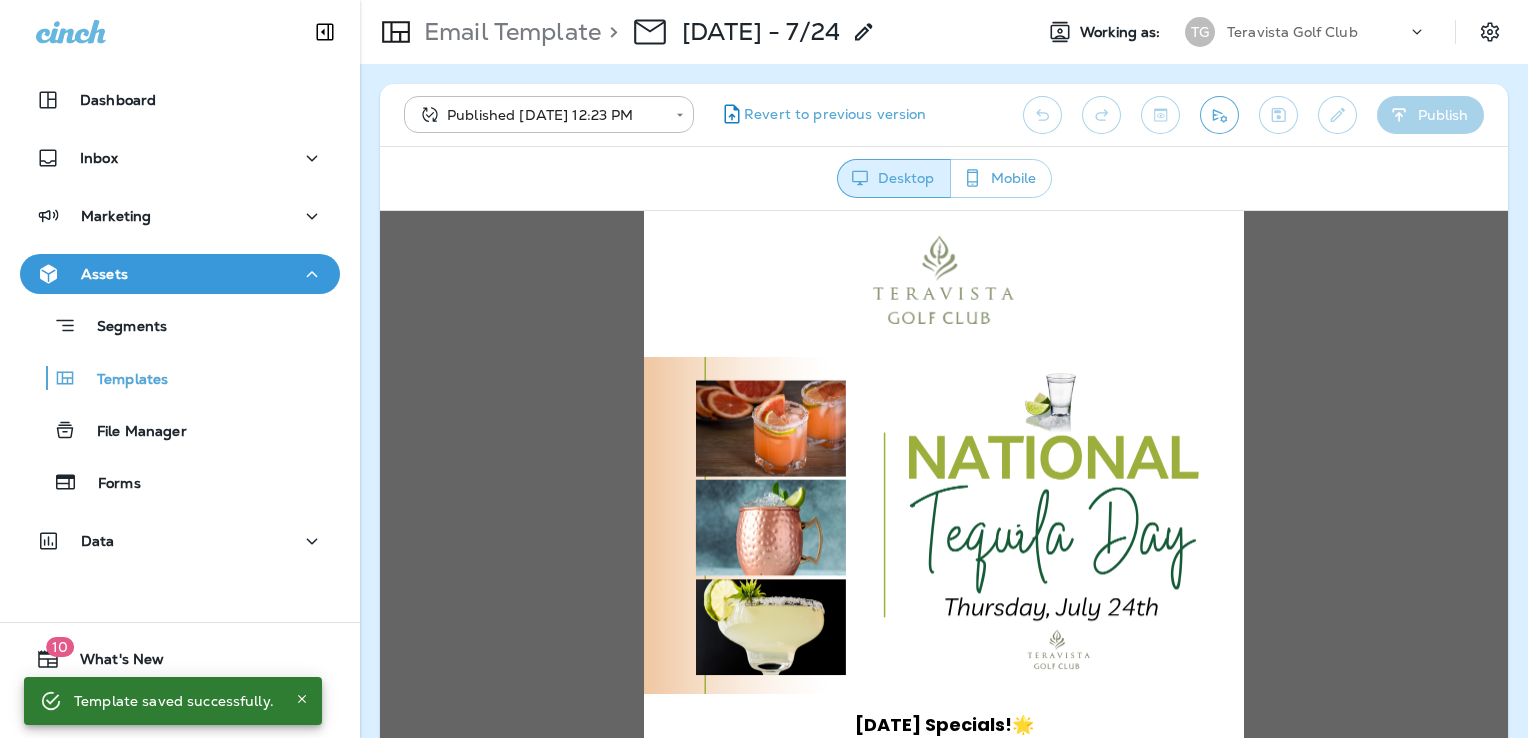 scroll, scrollTop: 0, scrollLeft: 0, axis: both 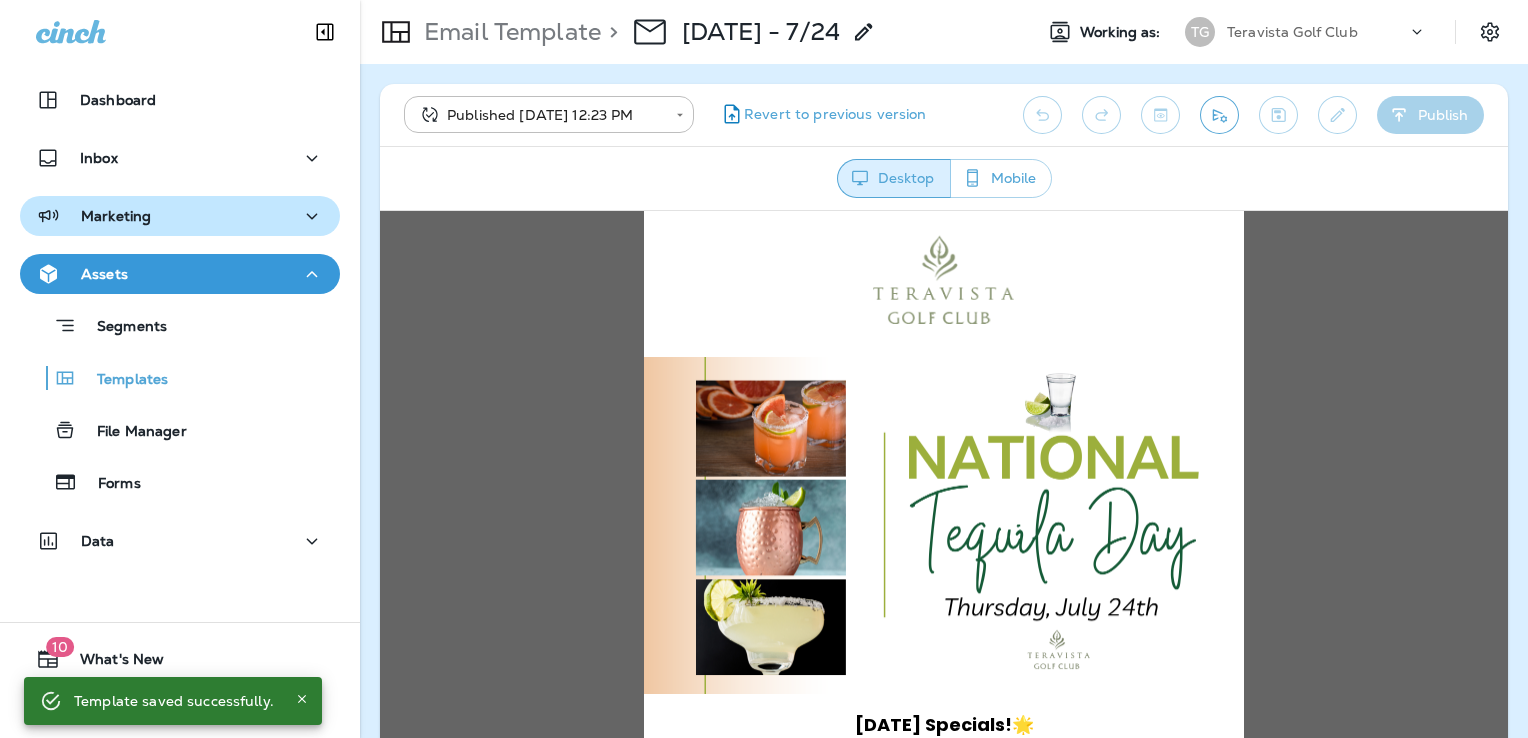 click on "Marketing" at bounding box center [180, 216] 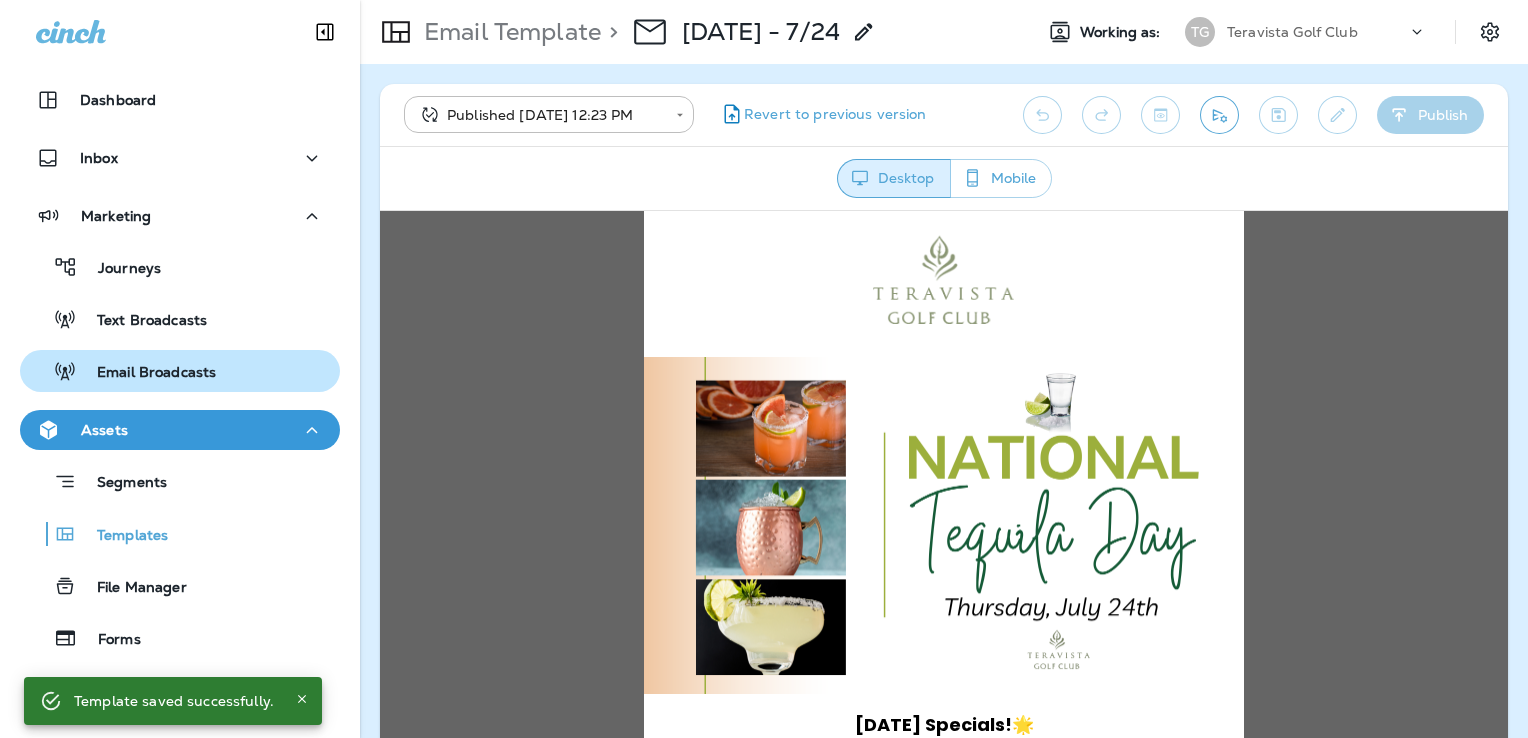 click on "Email Broadcasts" at bounding box center (180, 371) 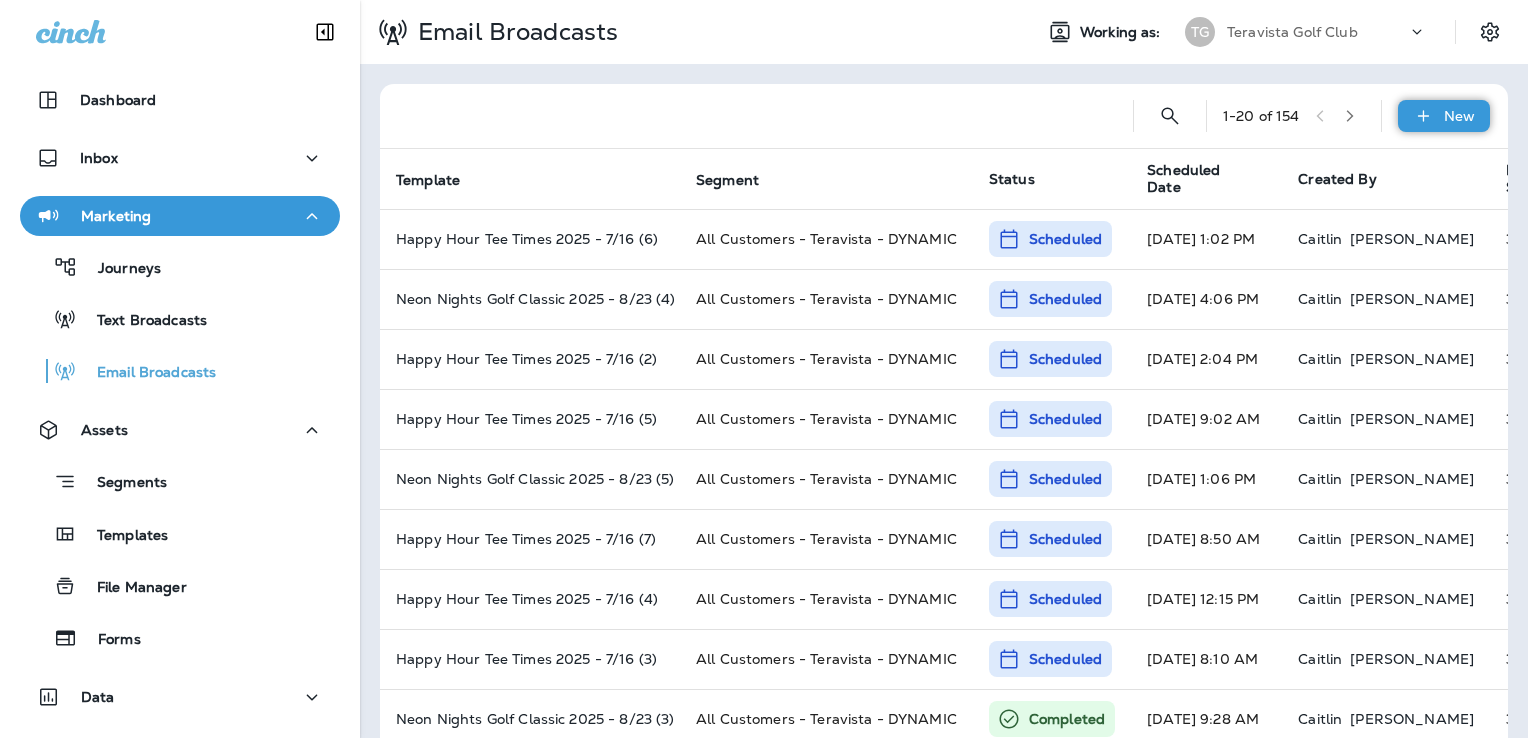 click on "New" at bounding box center (1459, 116) 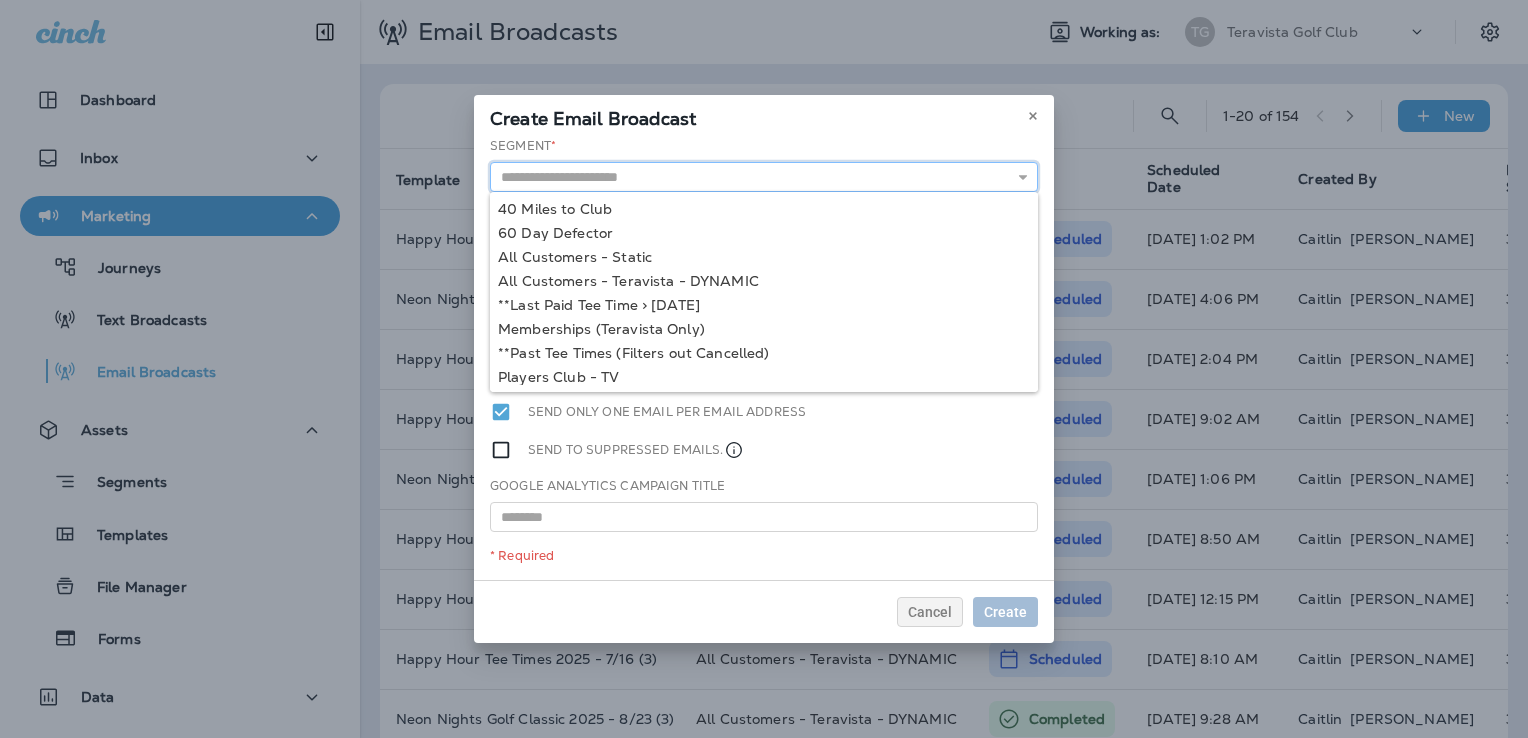 click at bounding box center [764, 177] 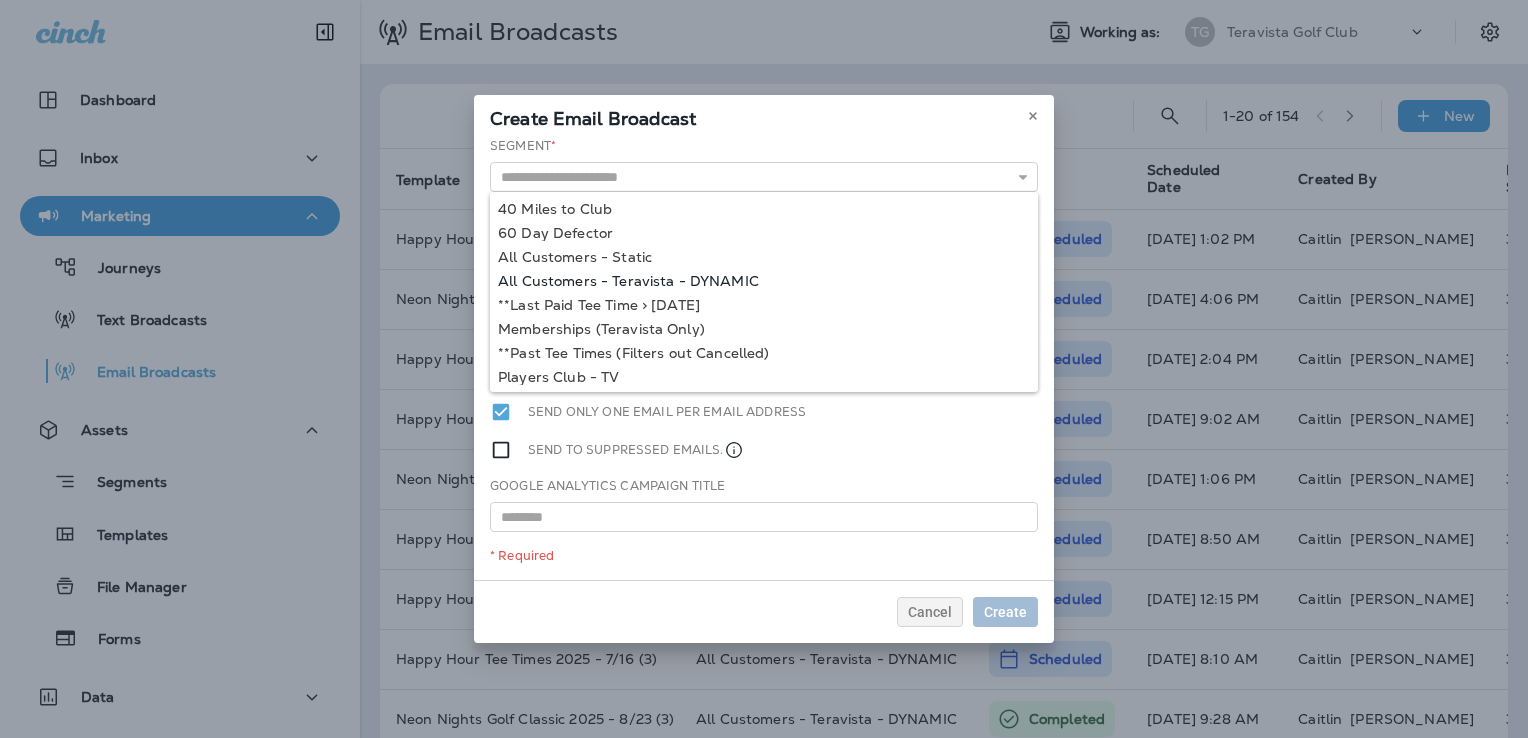type on "**********" 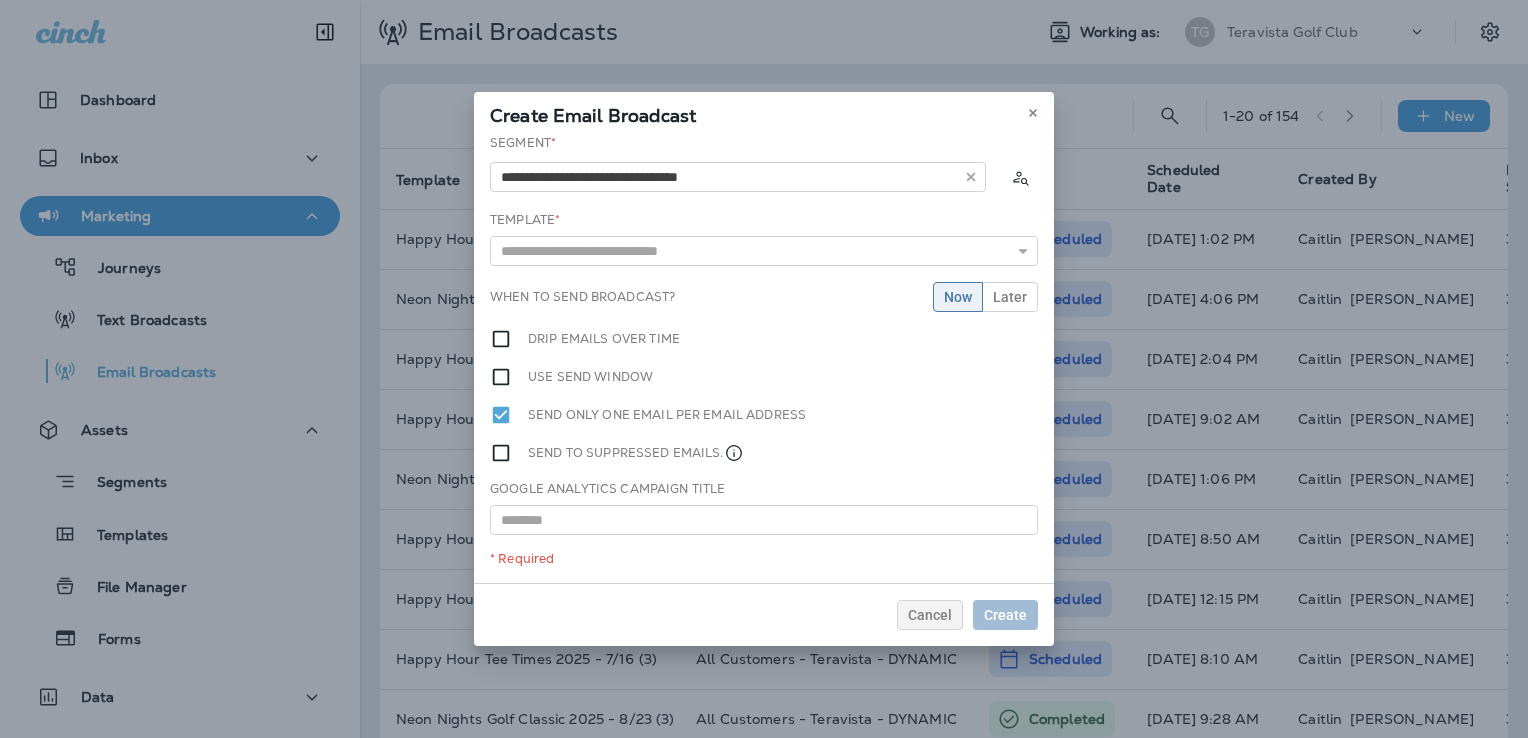 click on "**********" at bounding box center (764, 358) 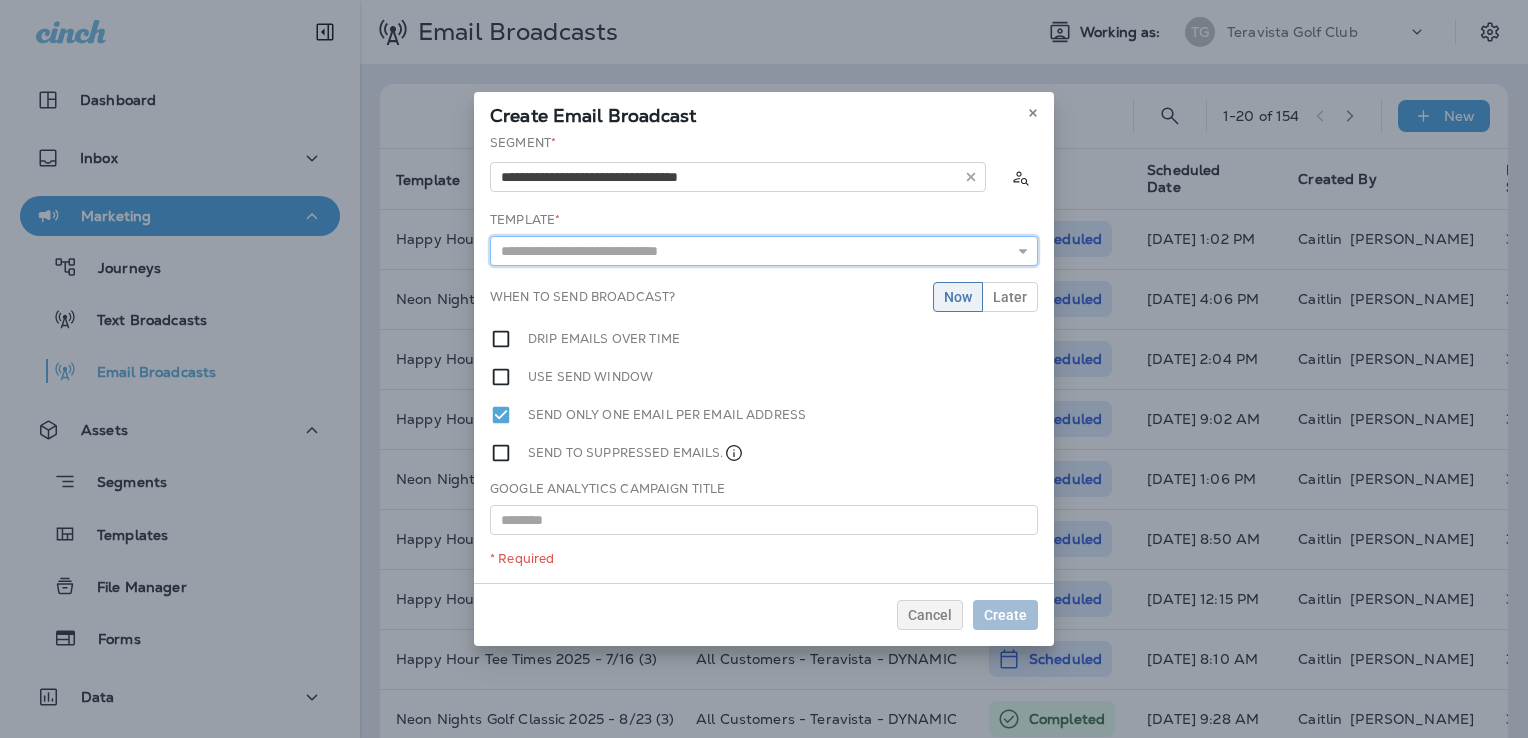 click at bounding box center [764, 251] 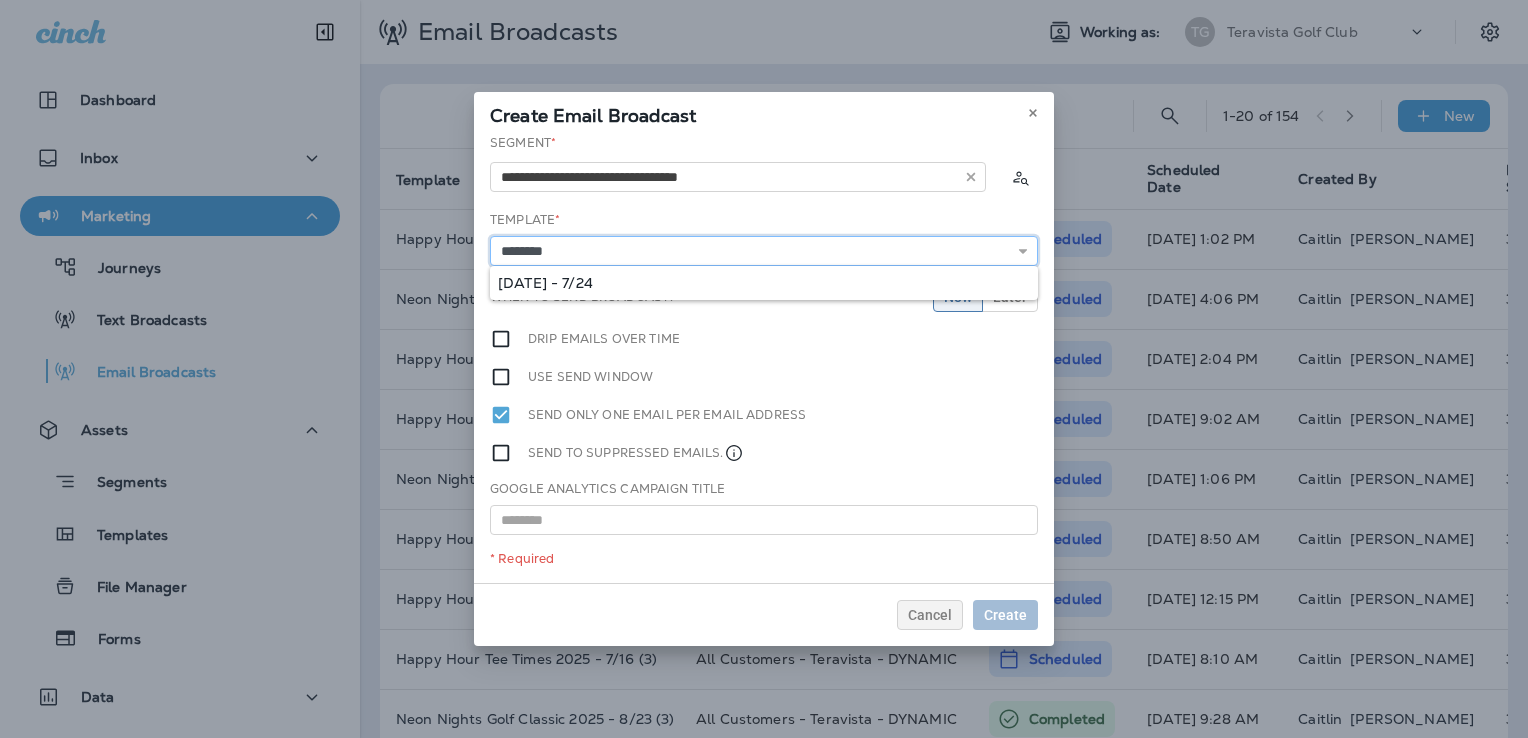type on "**********" 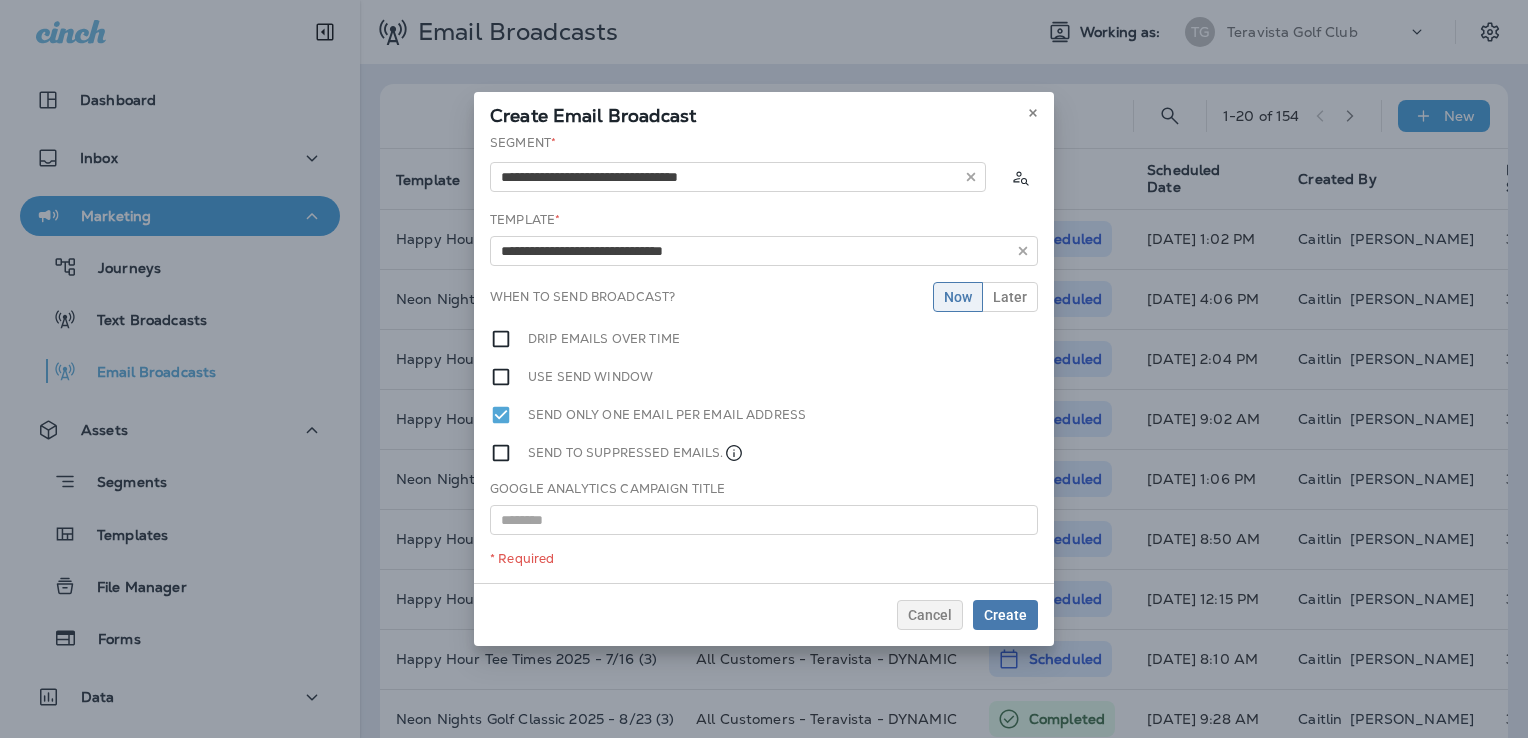 click on "**********" at bounding box center [764, 358] 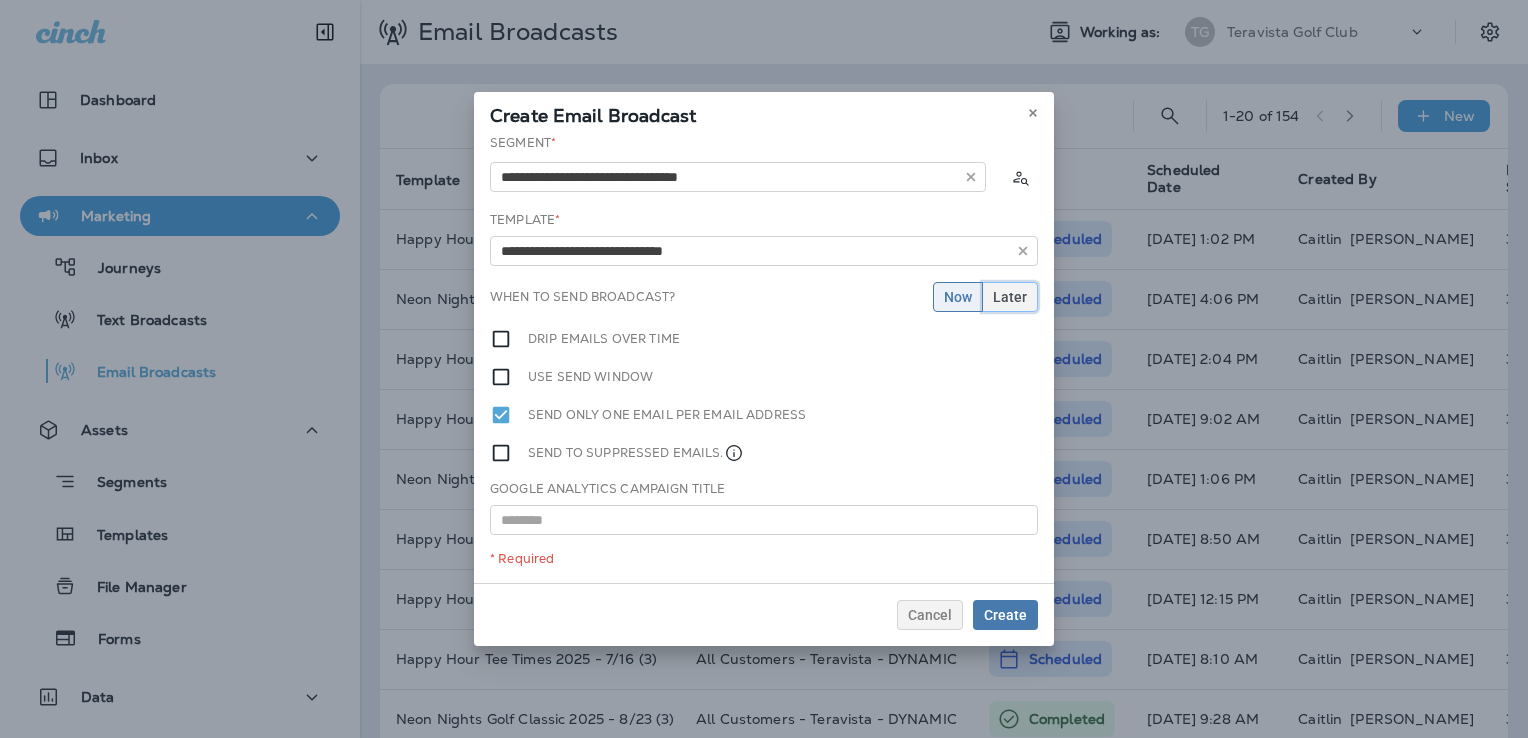 click on "Later" at bounding box center [1010, 297] 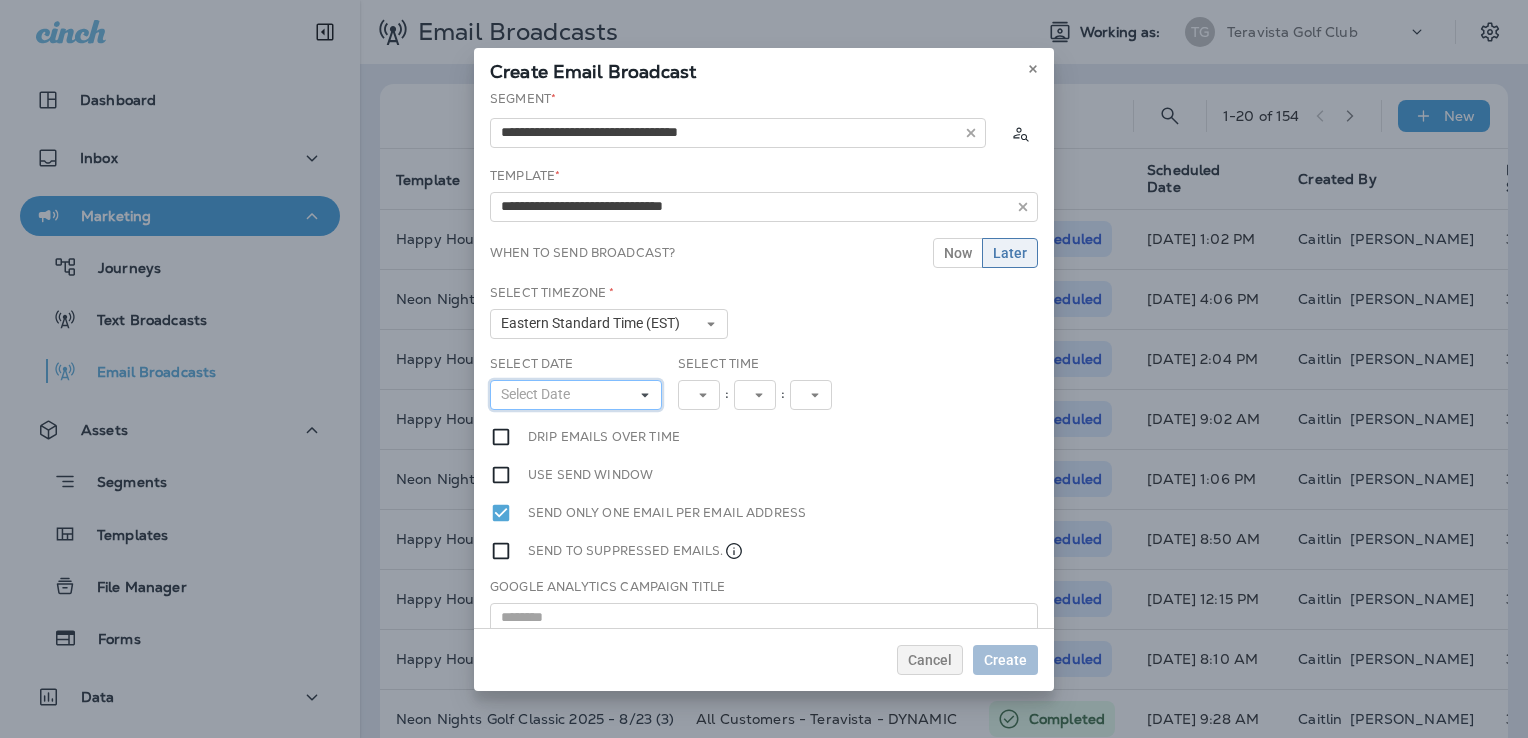 click on "Select Date" at bounding box center (576, 395) 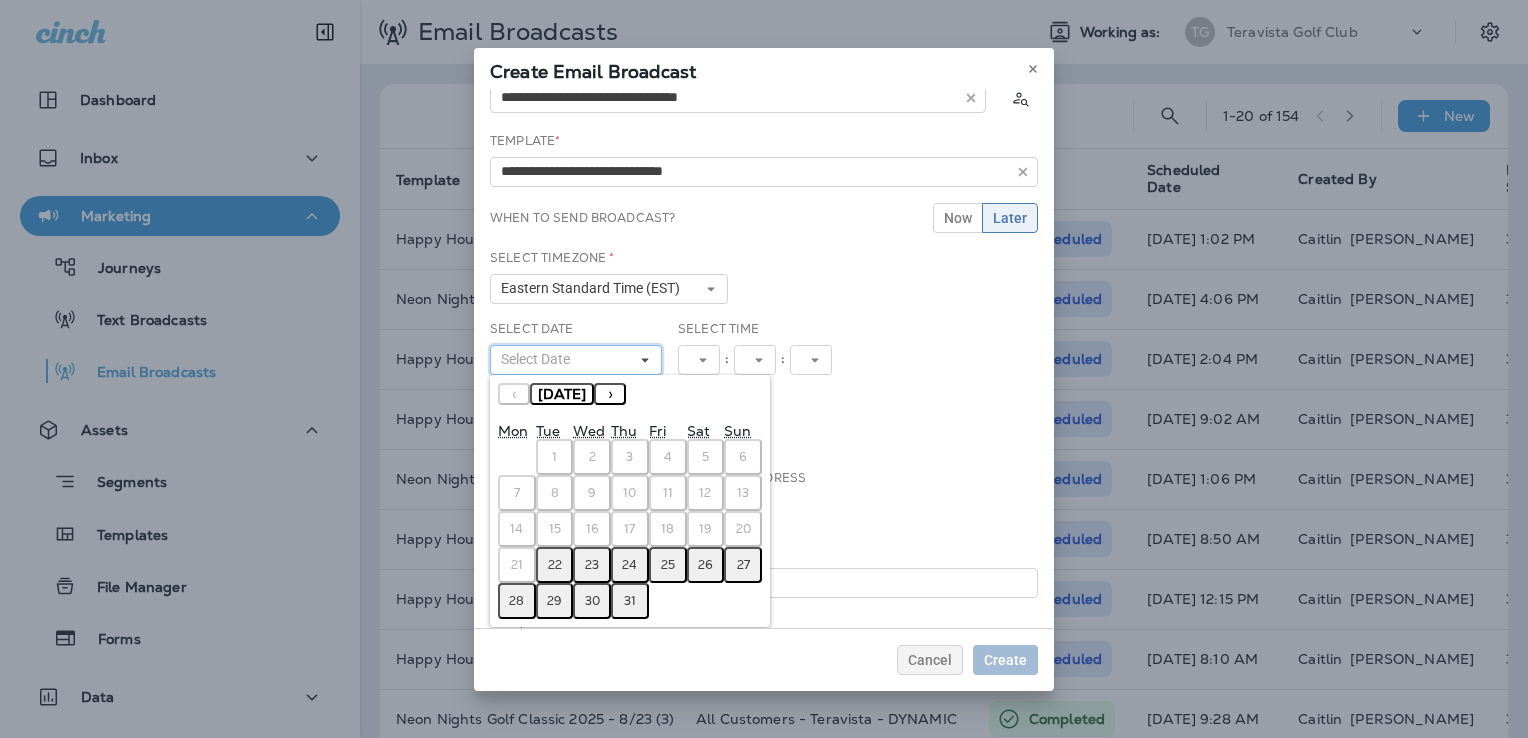 scroll, scrollTop: 52, scrollLeft: 0, axis: vertical 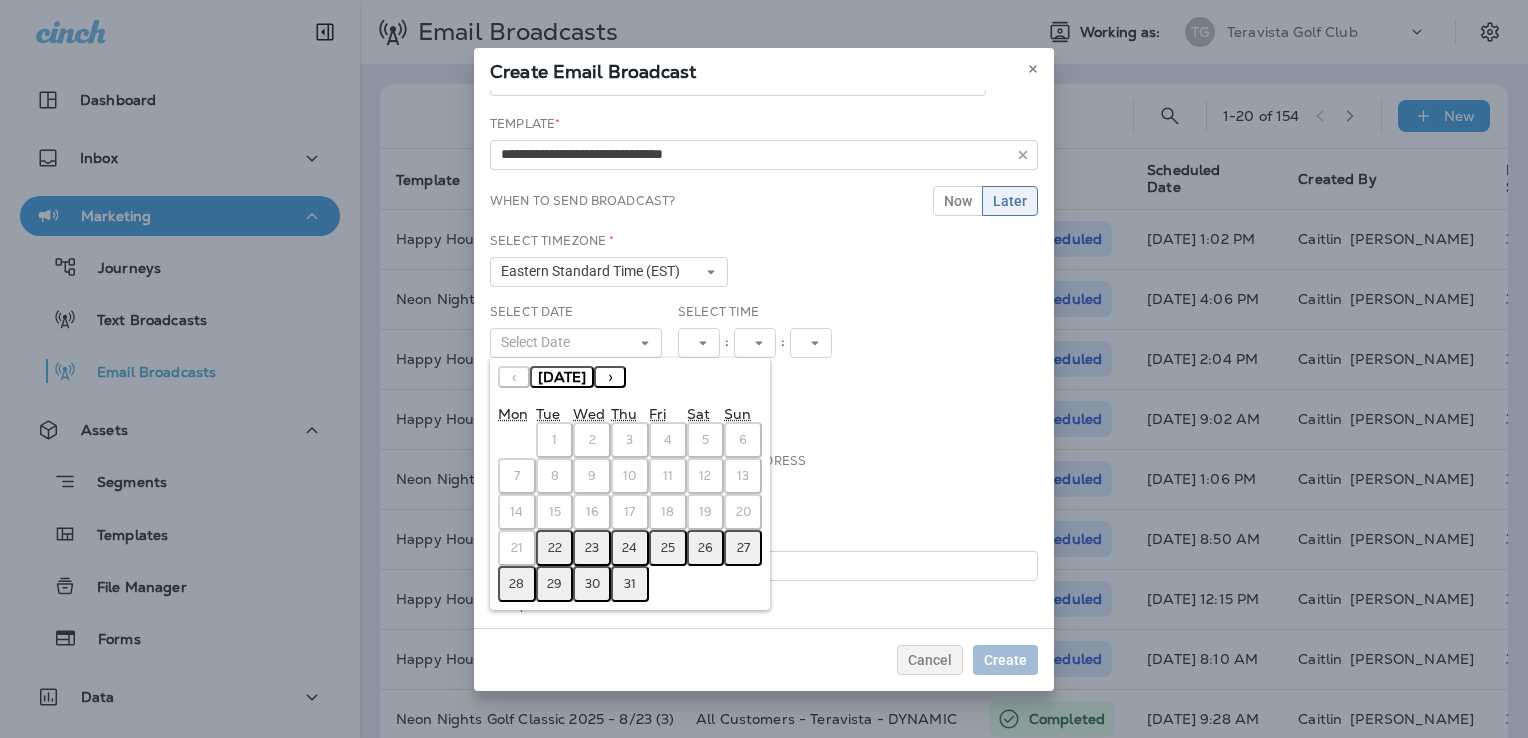 click on "24" at bounding box center (629, 548) 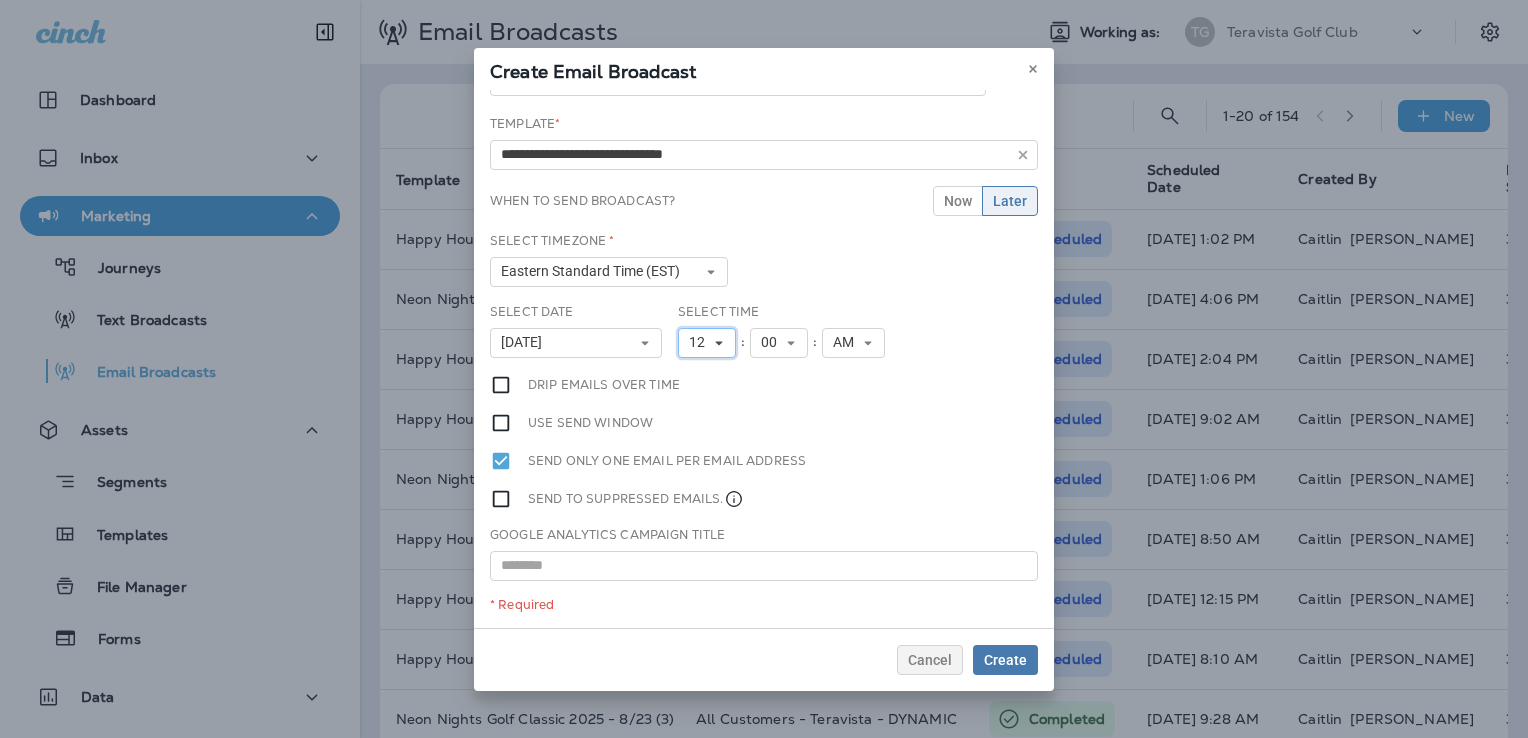 click on "12" at bounding box center [701, 342] 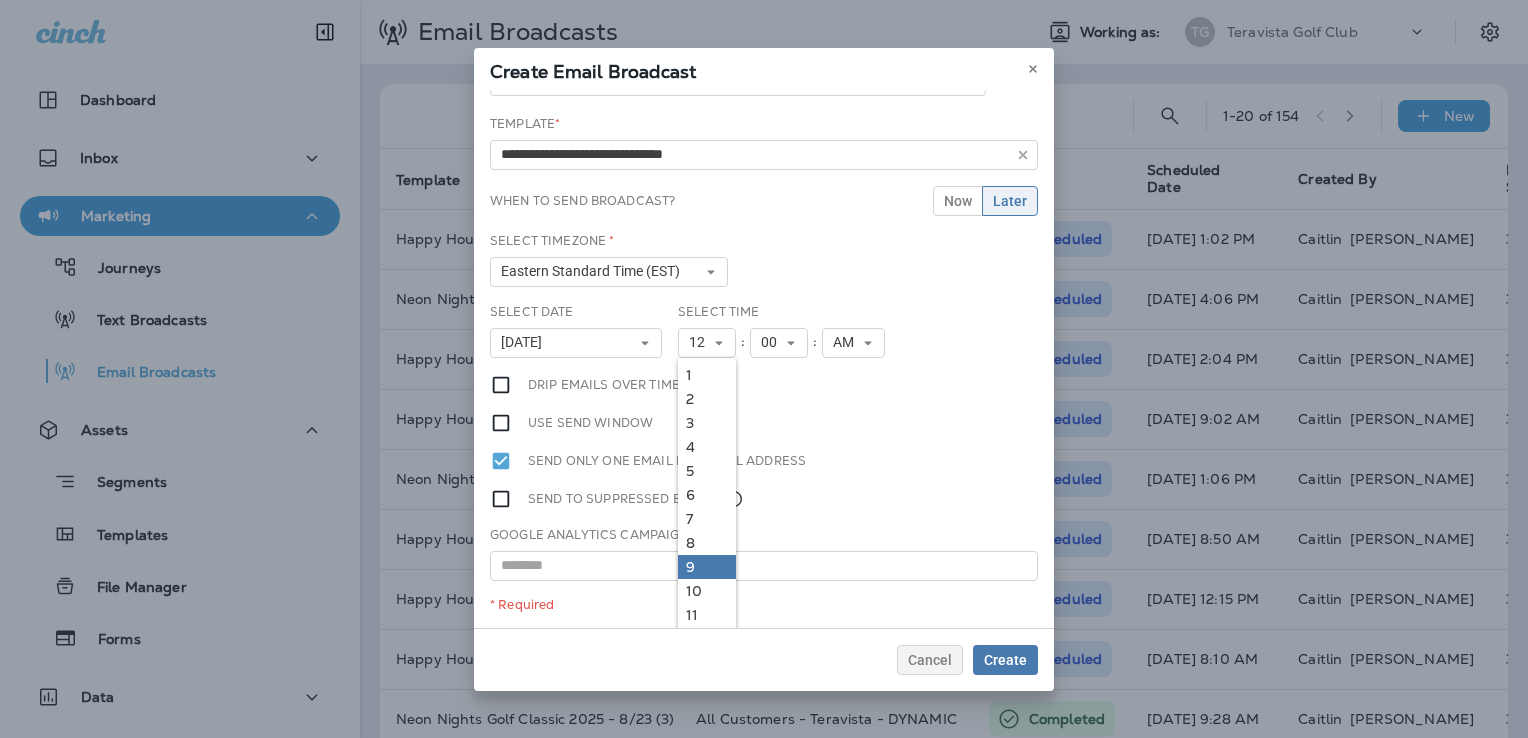 click on "9" at bounding box center [707, 567] 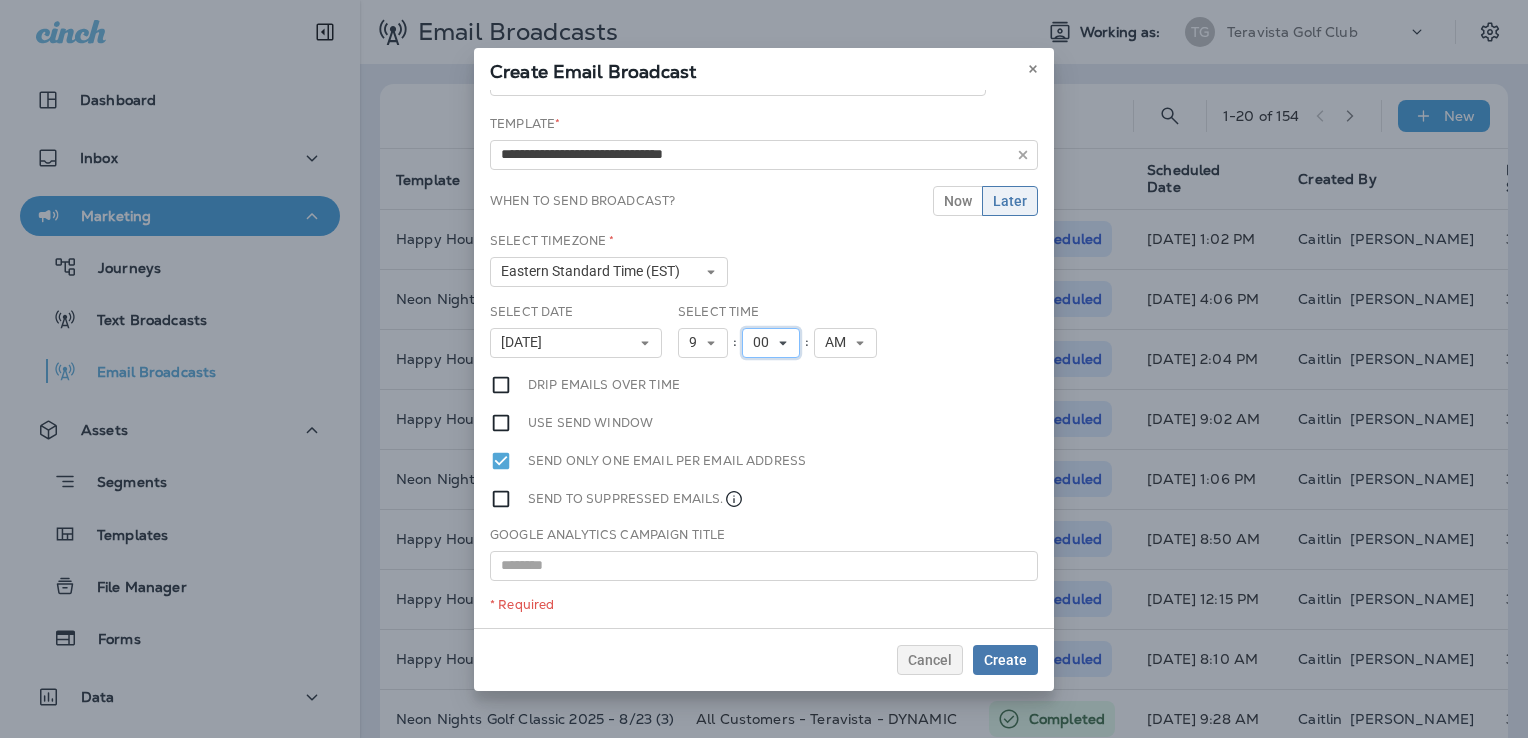 click 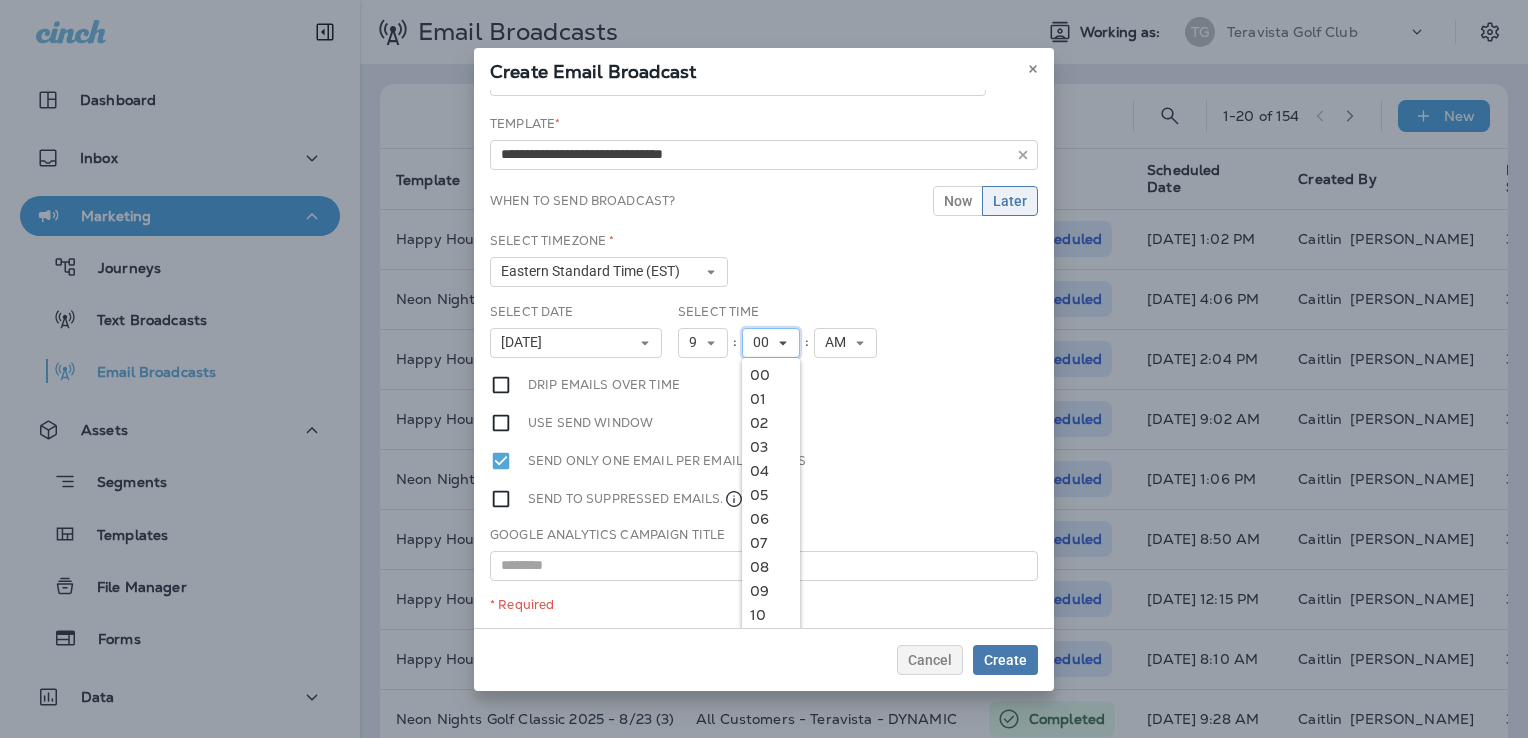 scroll, scrollTop: 1170, scrollLeft: 0, axis: vertical 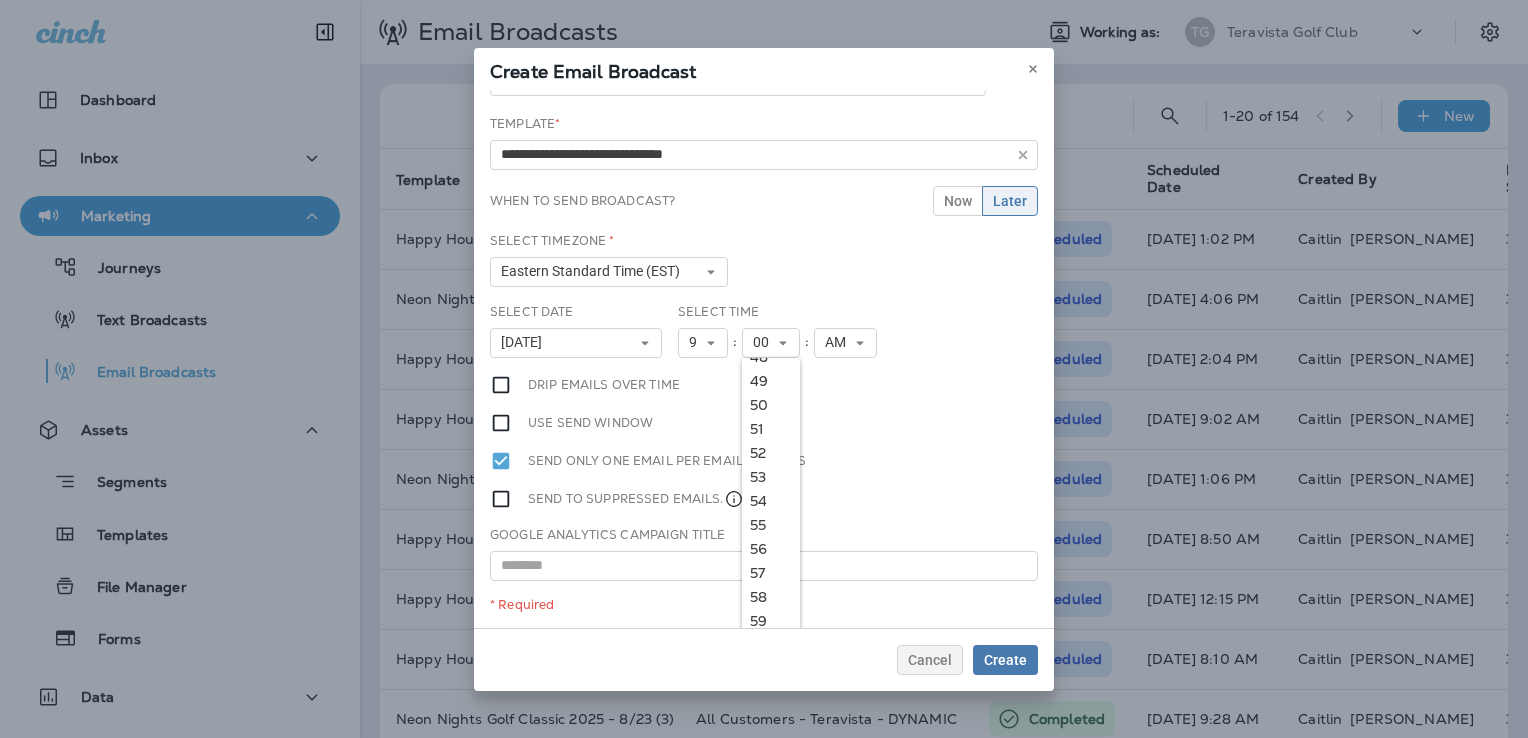 click on "50" at bounding box center (771, 405) 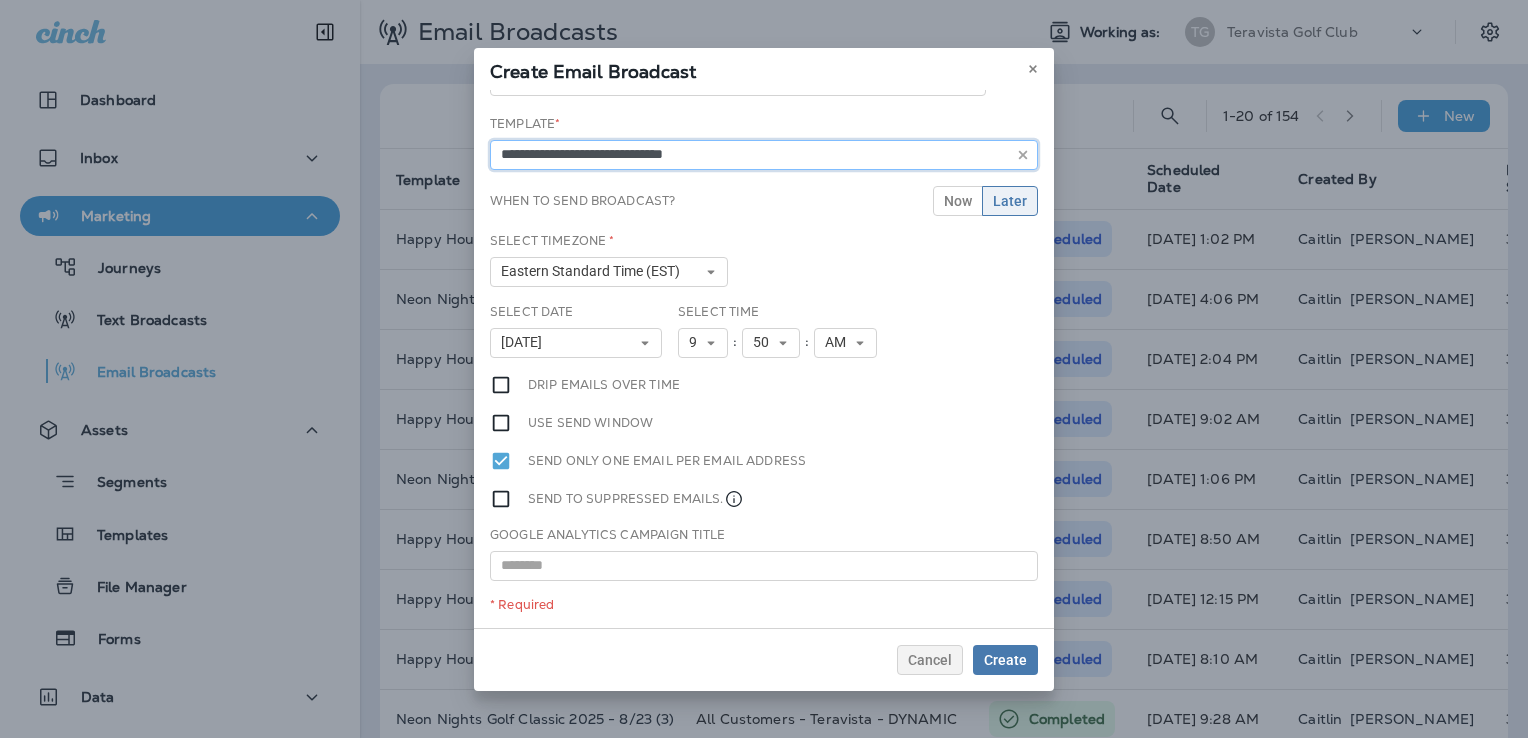 click on "**********" at bounding box center (764, 155) 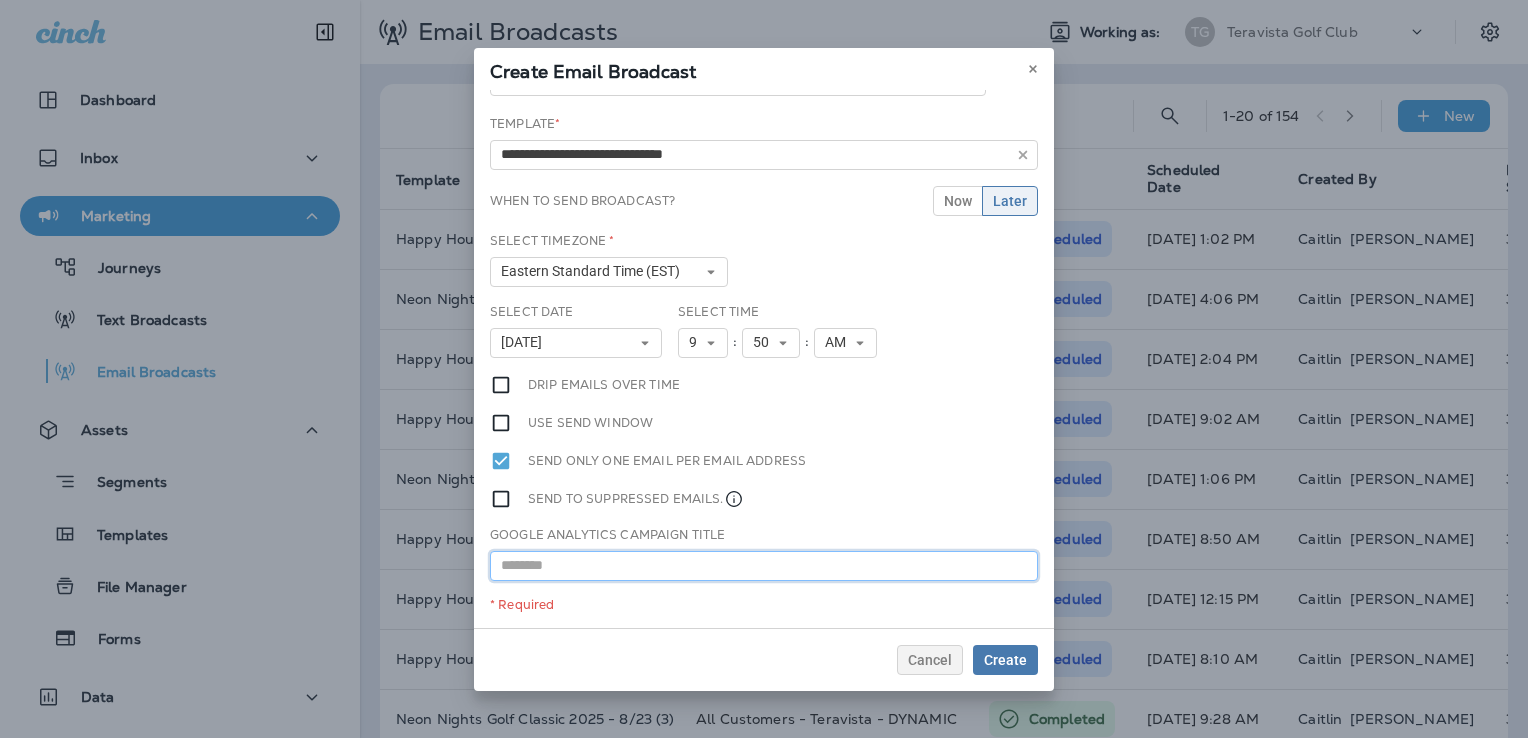 click at bounding box center (764, 566) 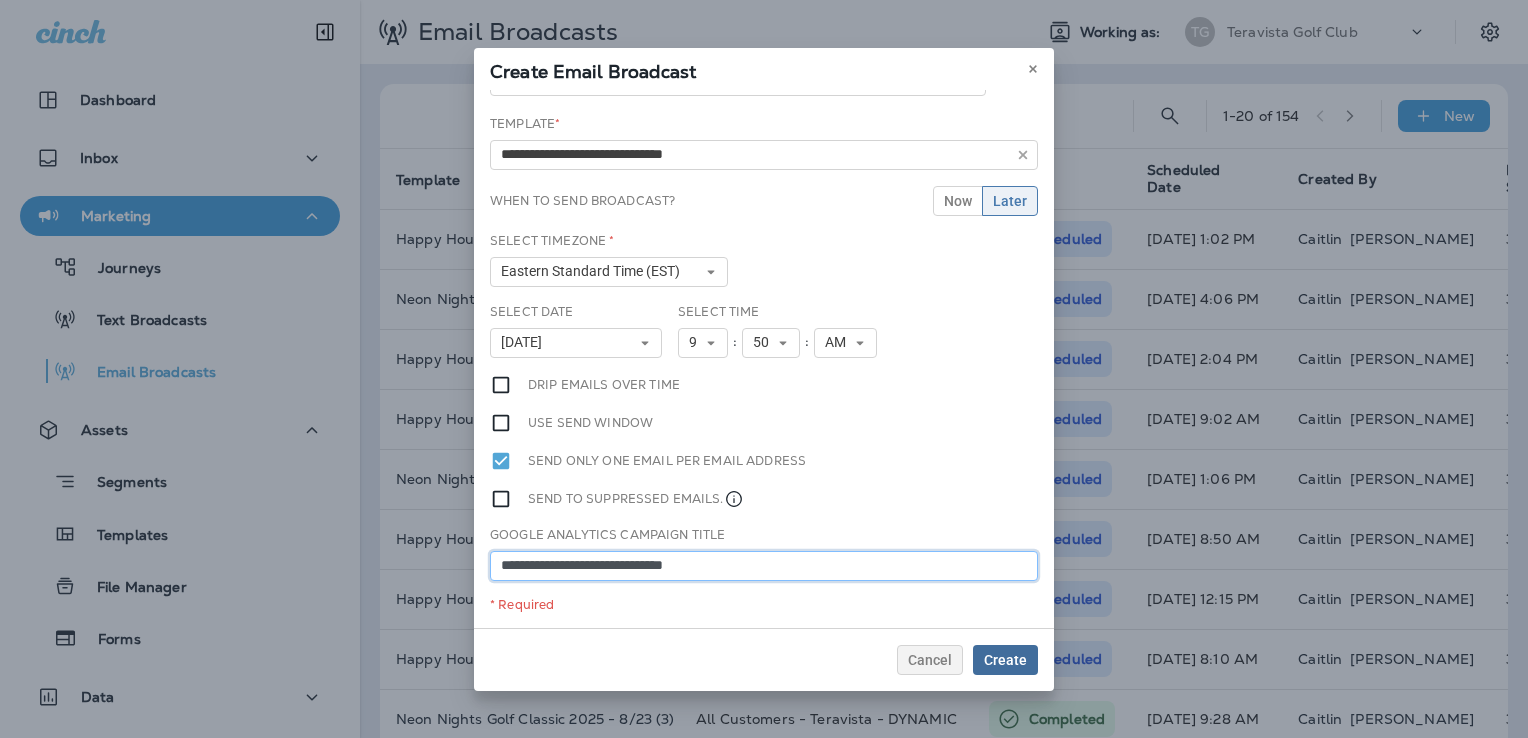 type on "**********" 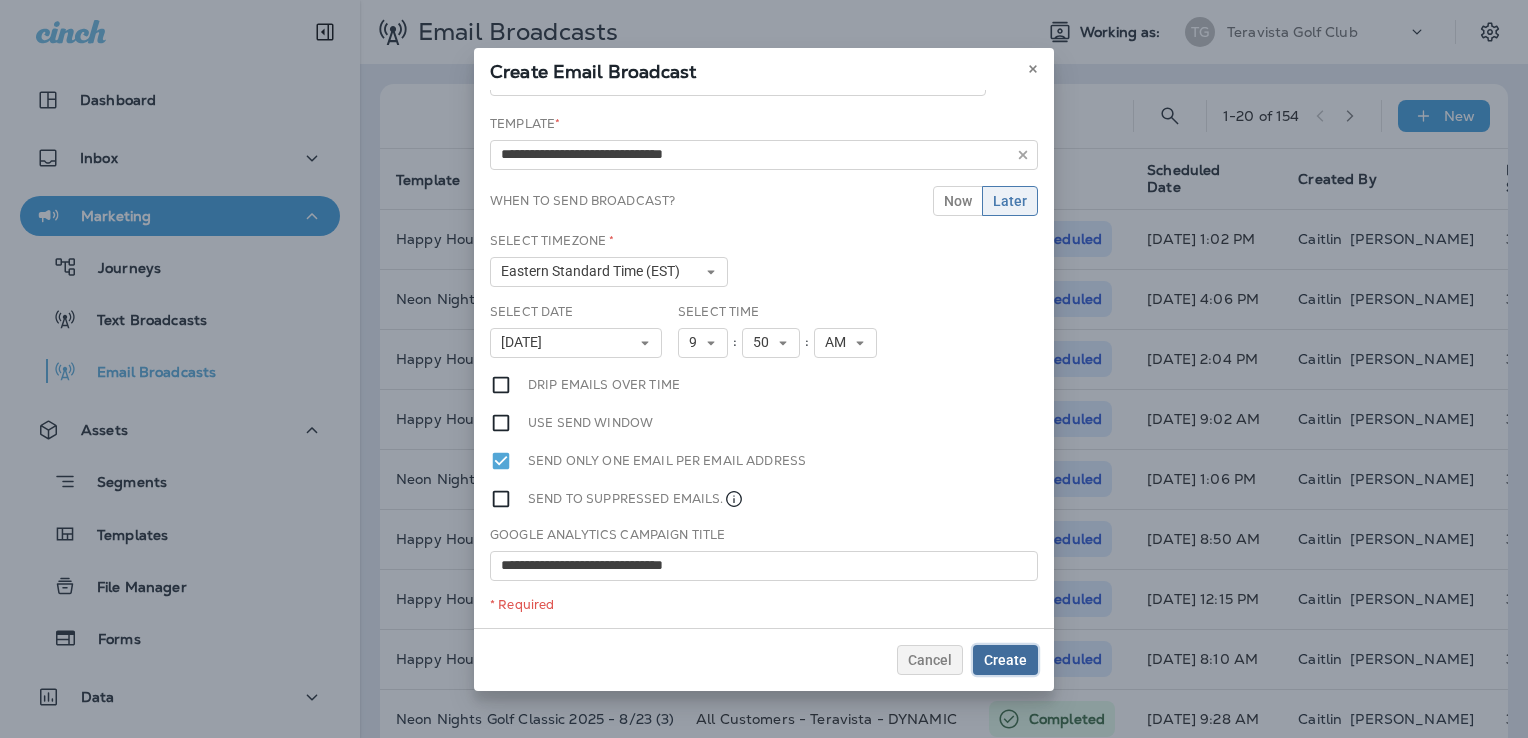 click on "Create" at bounding box center [1005, 660] 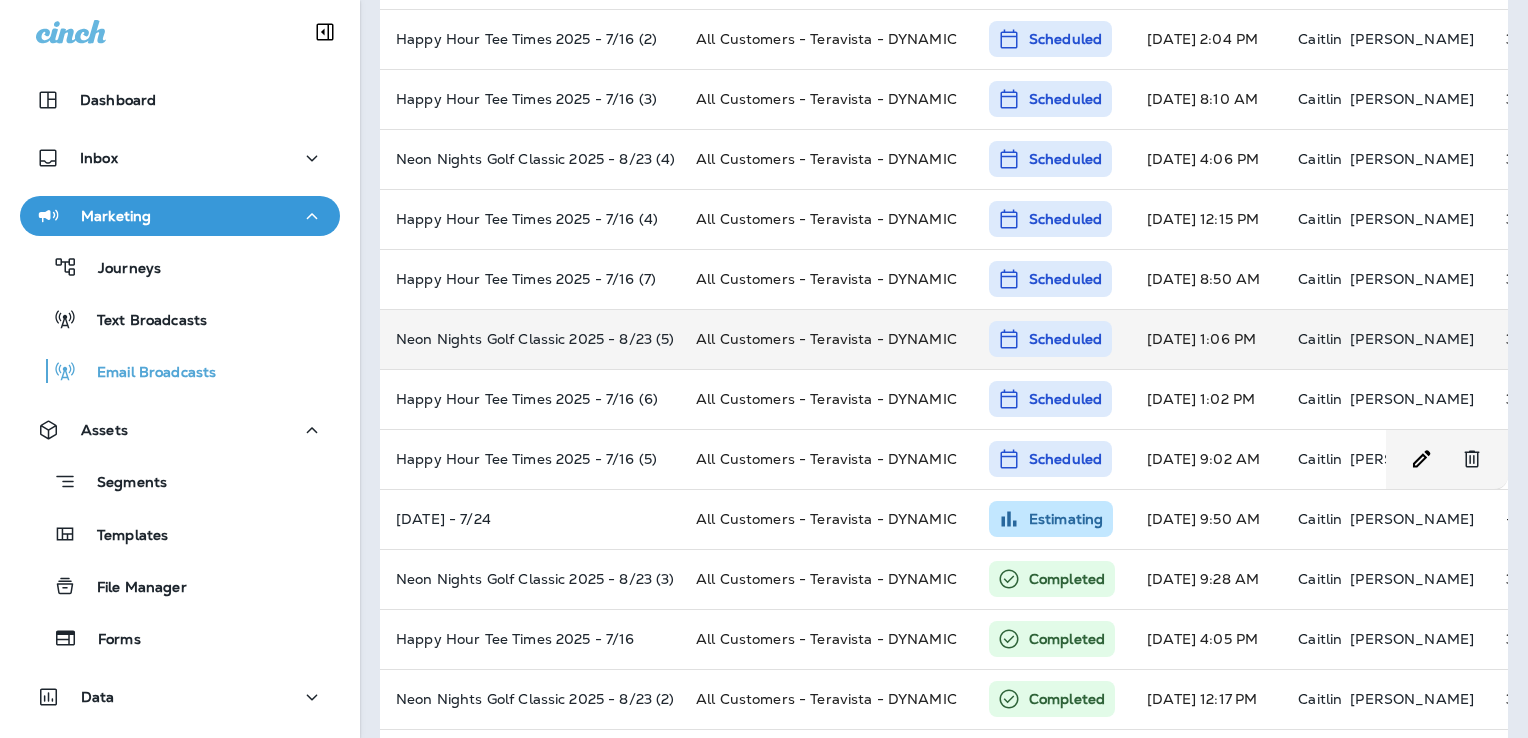 scroll, scrollTop: 0, scrollLeft: 0, axis: both 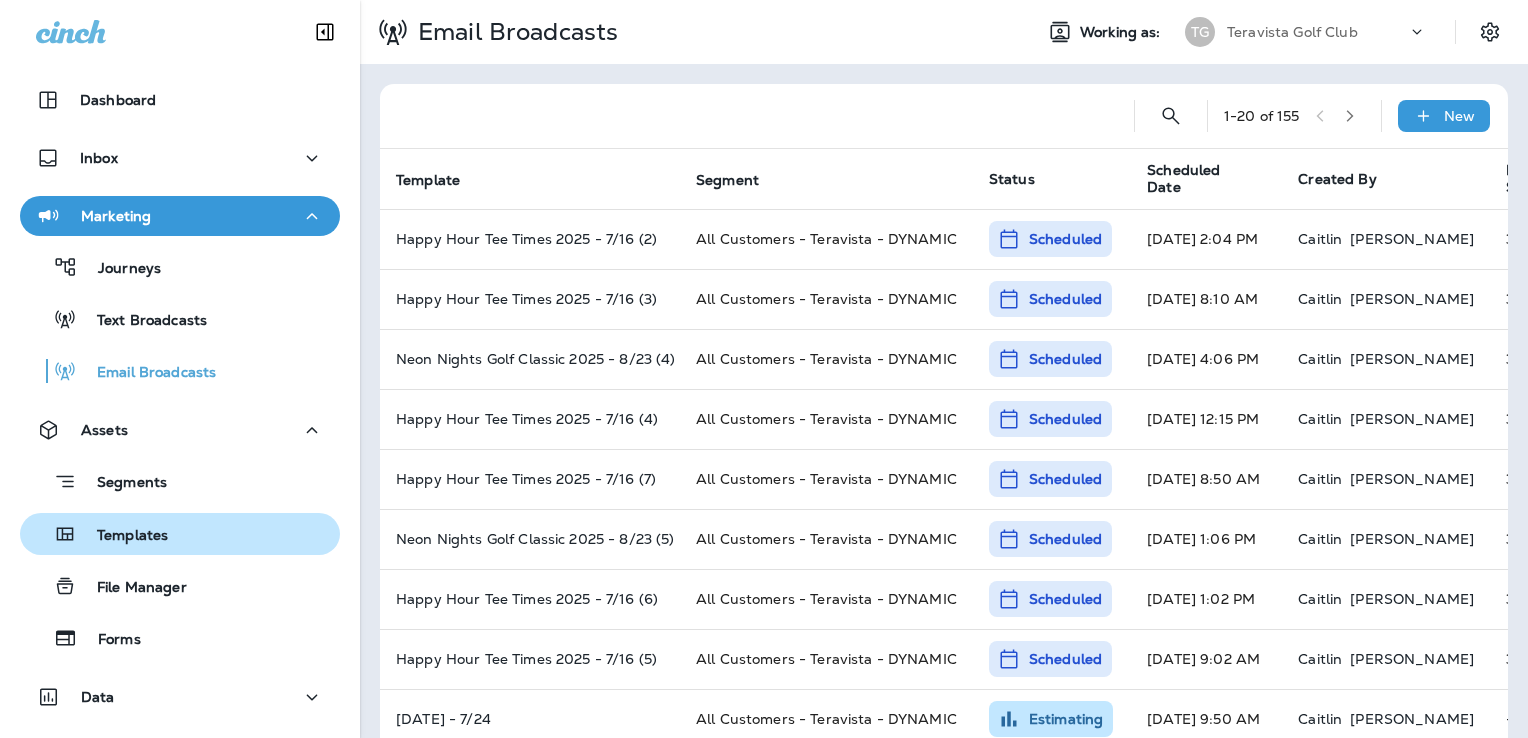 click on "Templates" at bounding box center [180, 534] 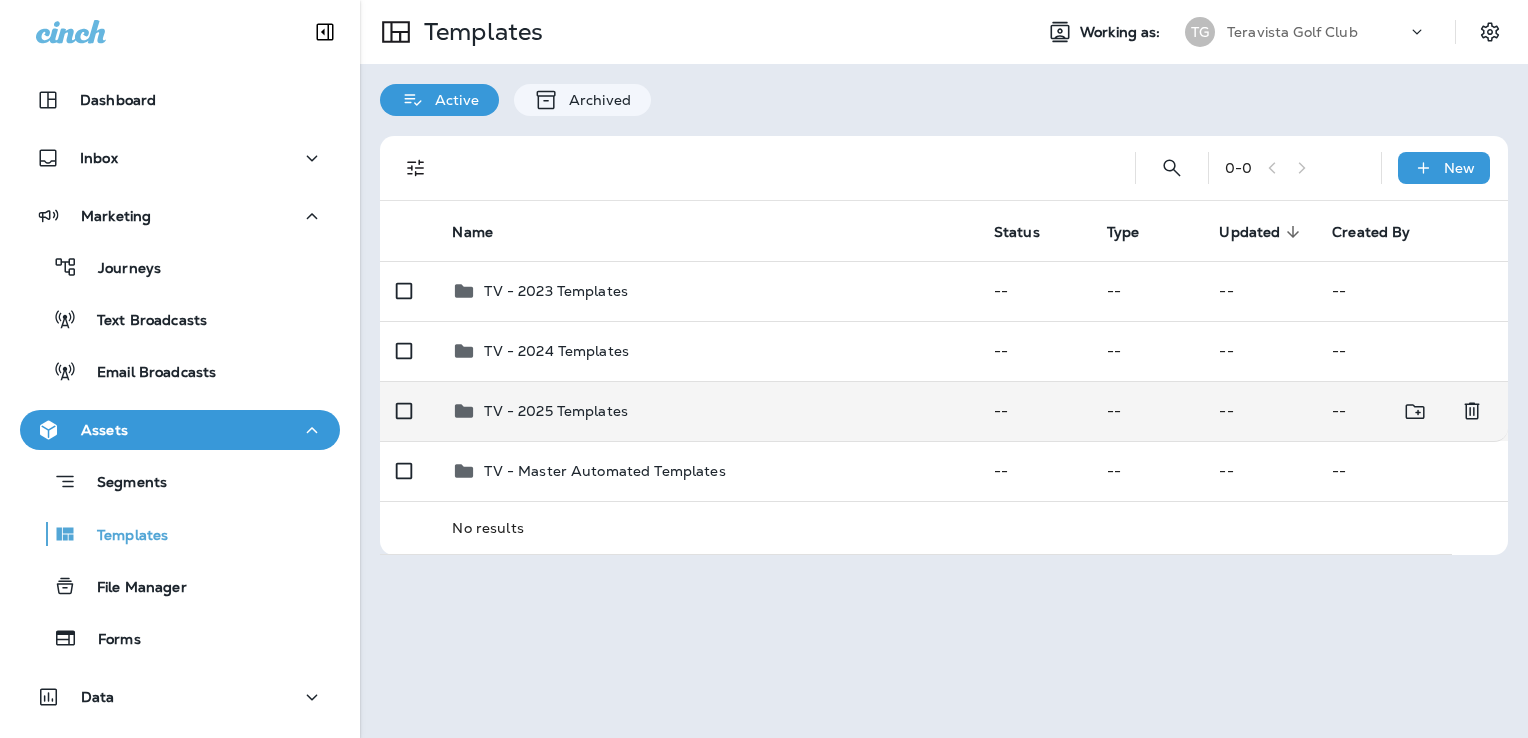 click on "TV - 2025 Templates" at bounding box center [706, 411] 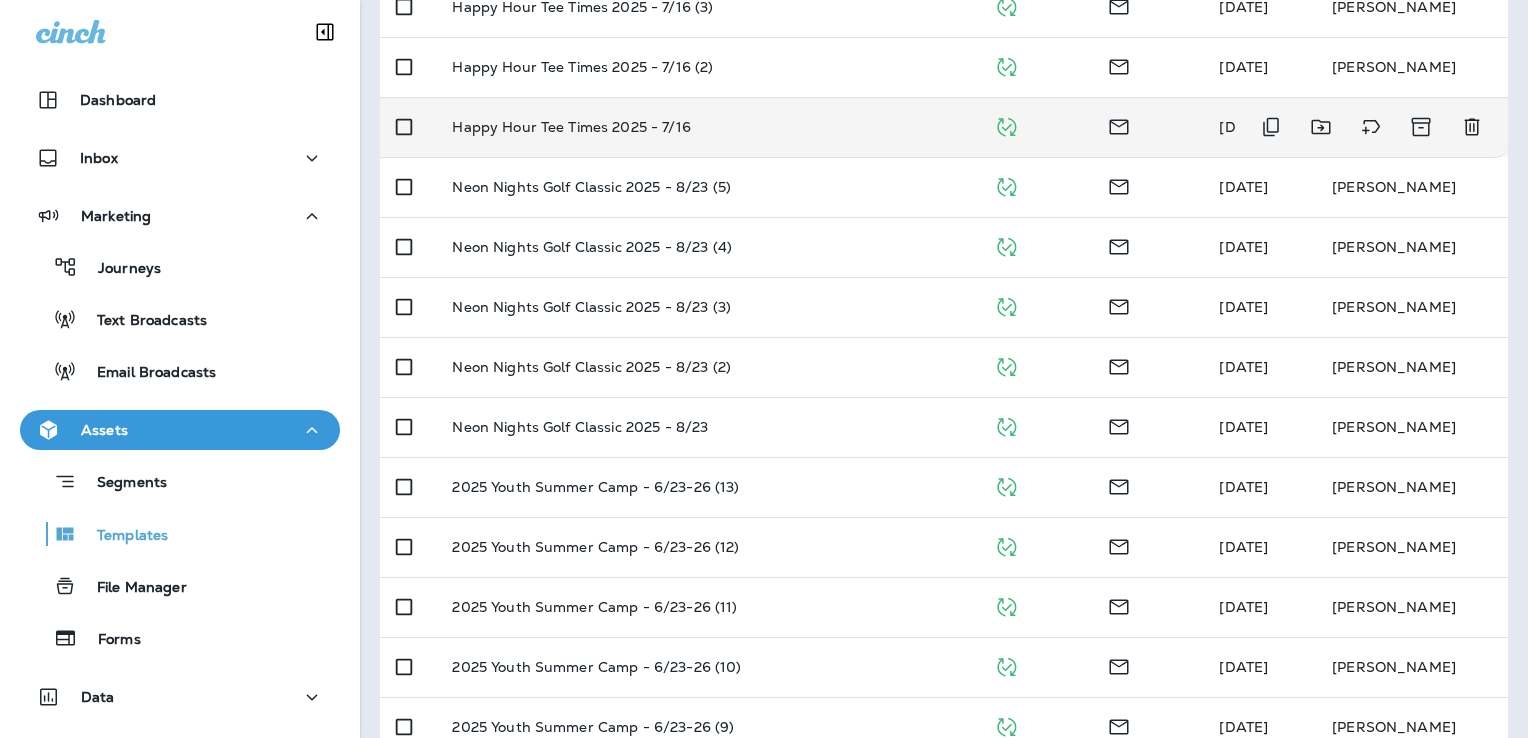 scroll, scrollTop: 500, scrollLeft: 0, axis: vertical 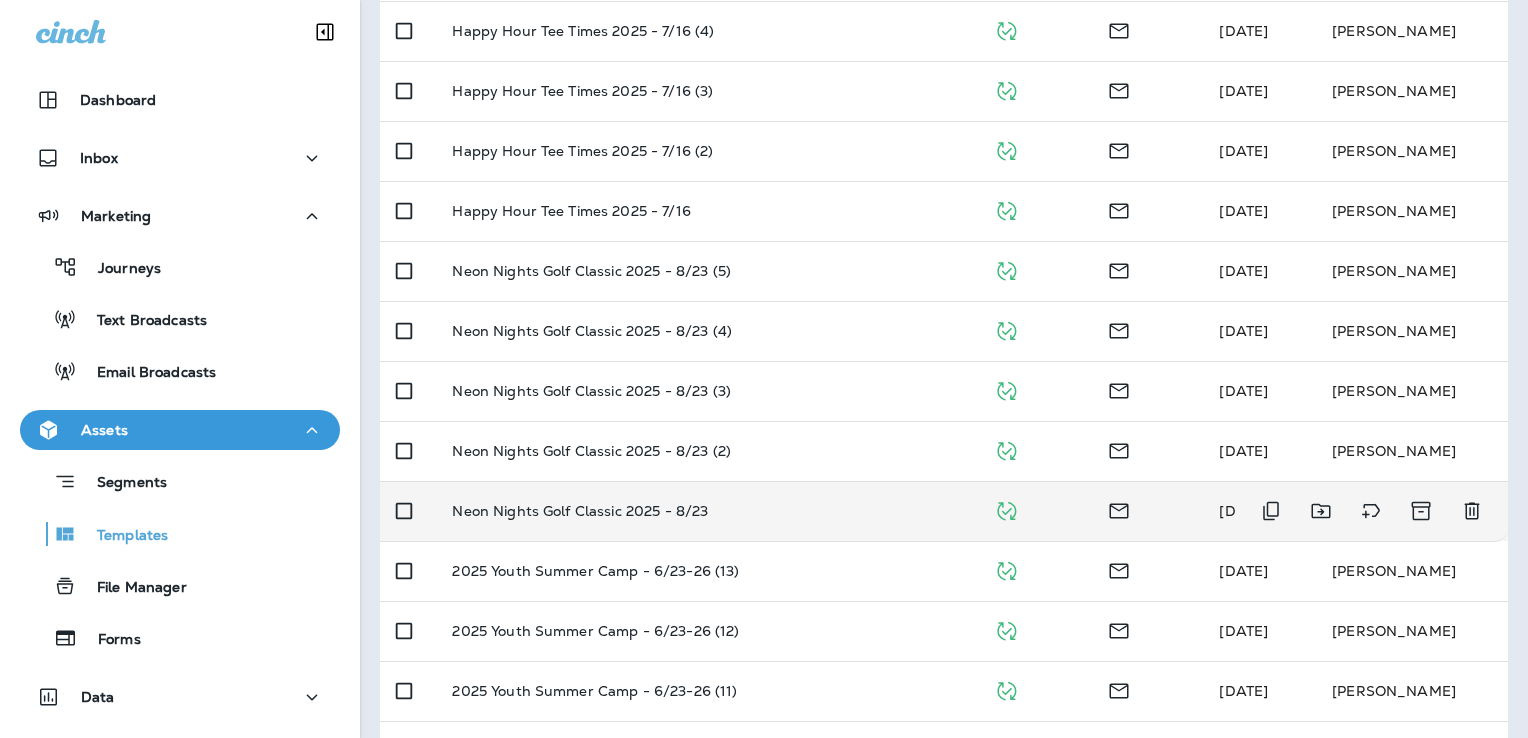 click on "Neon Nights Golf Classic 2025 - 8/23" at bounding box center (706, 511) 